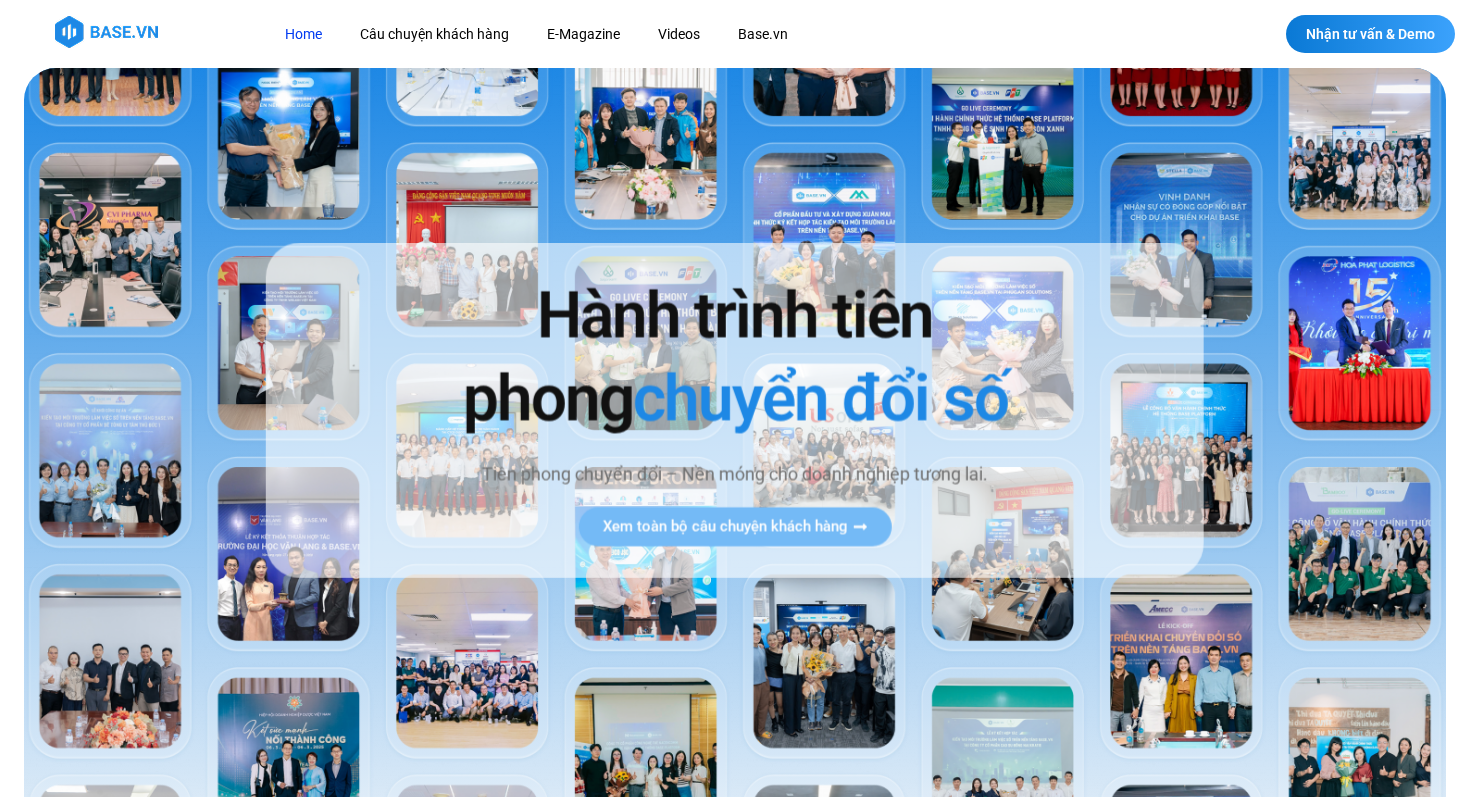 scroll, scrollTop: 1416, scrollLeft: 0, axis: vertical 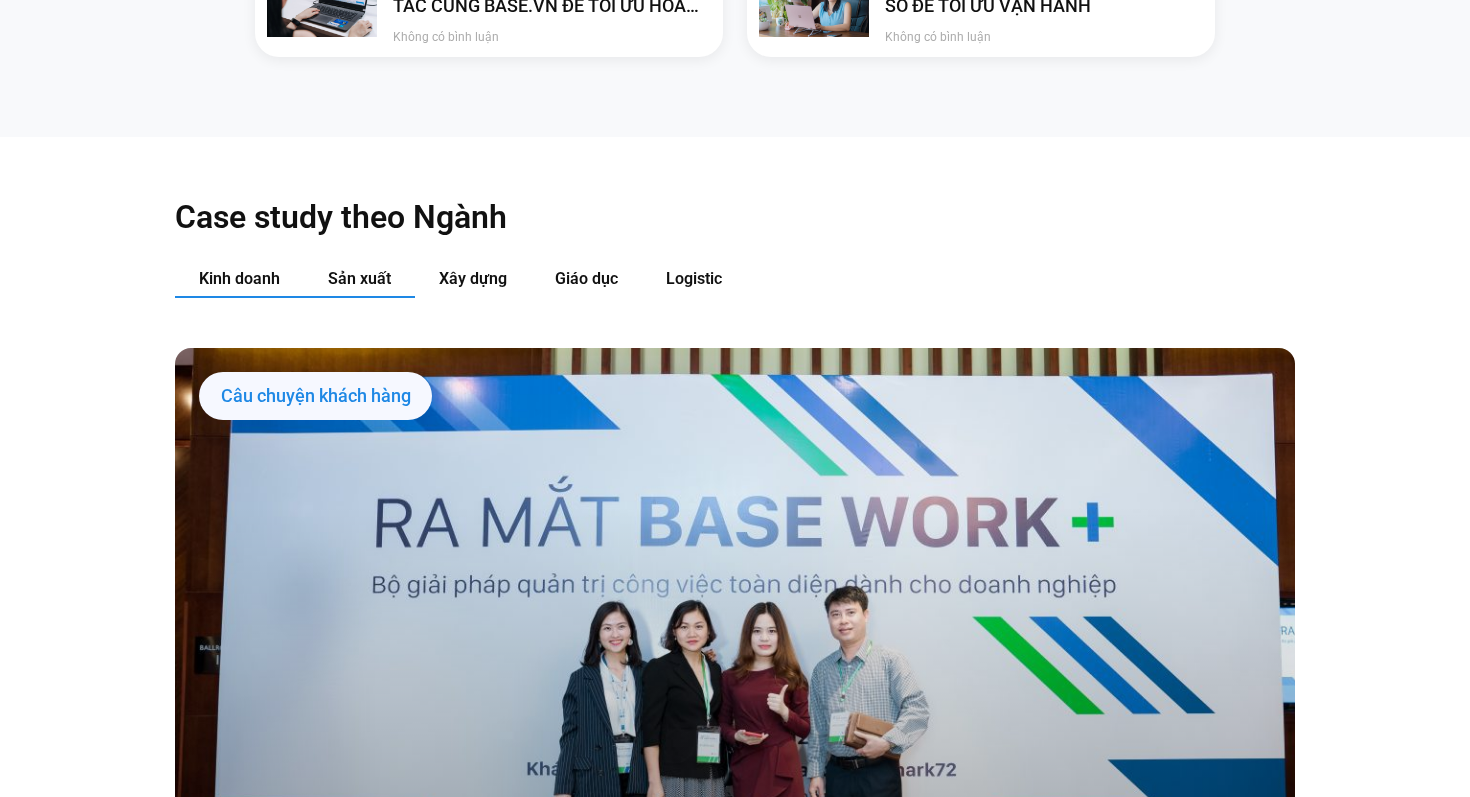 click on "Sản xuất" at bounding box center [359, 278] 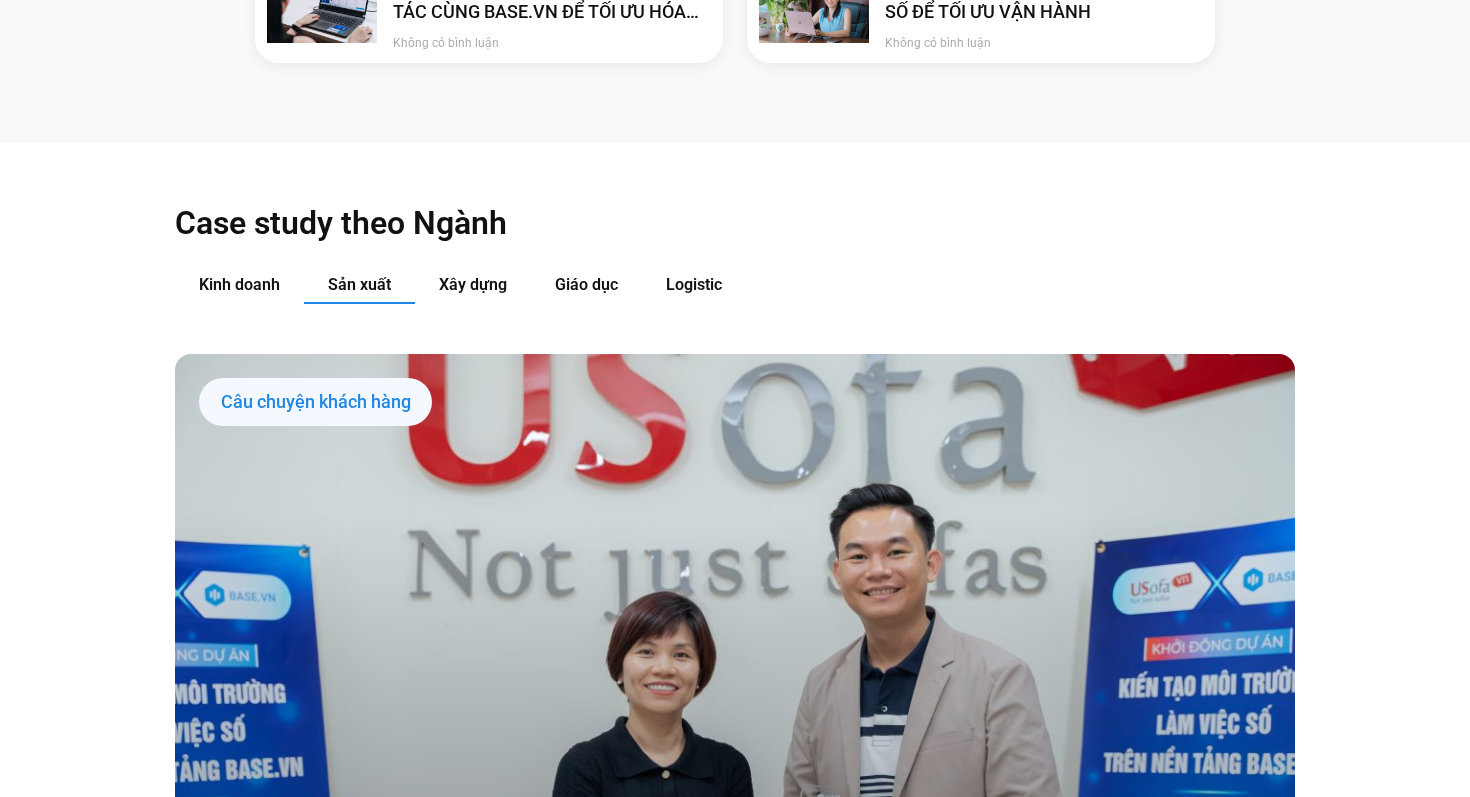scroll, scrollTop: 2292, scrollLeft: 0, axis: vertical 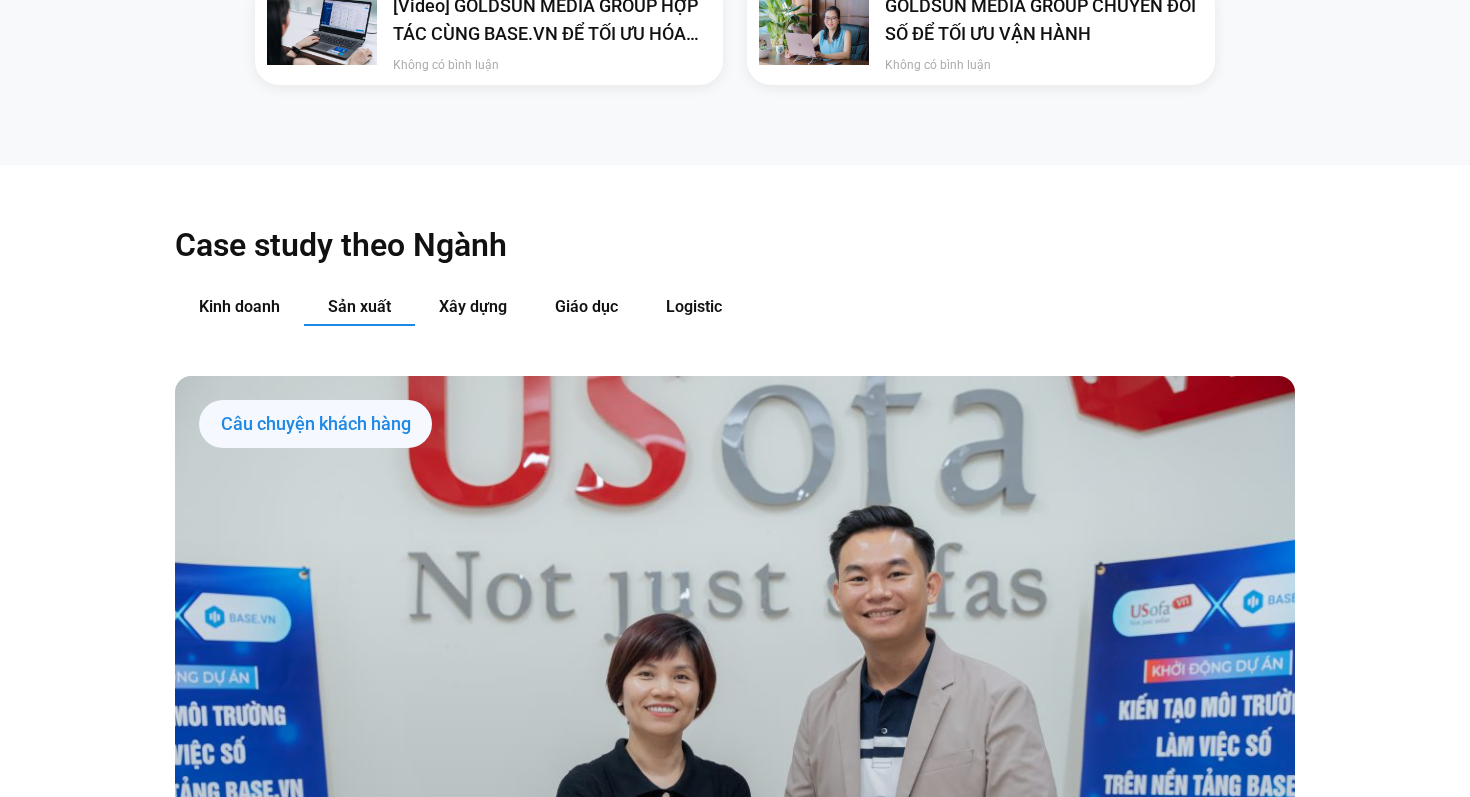 click on "Câu chuyện khách hàng" at bounding box center [315, 424] 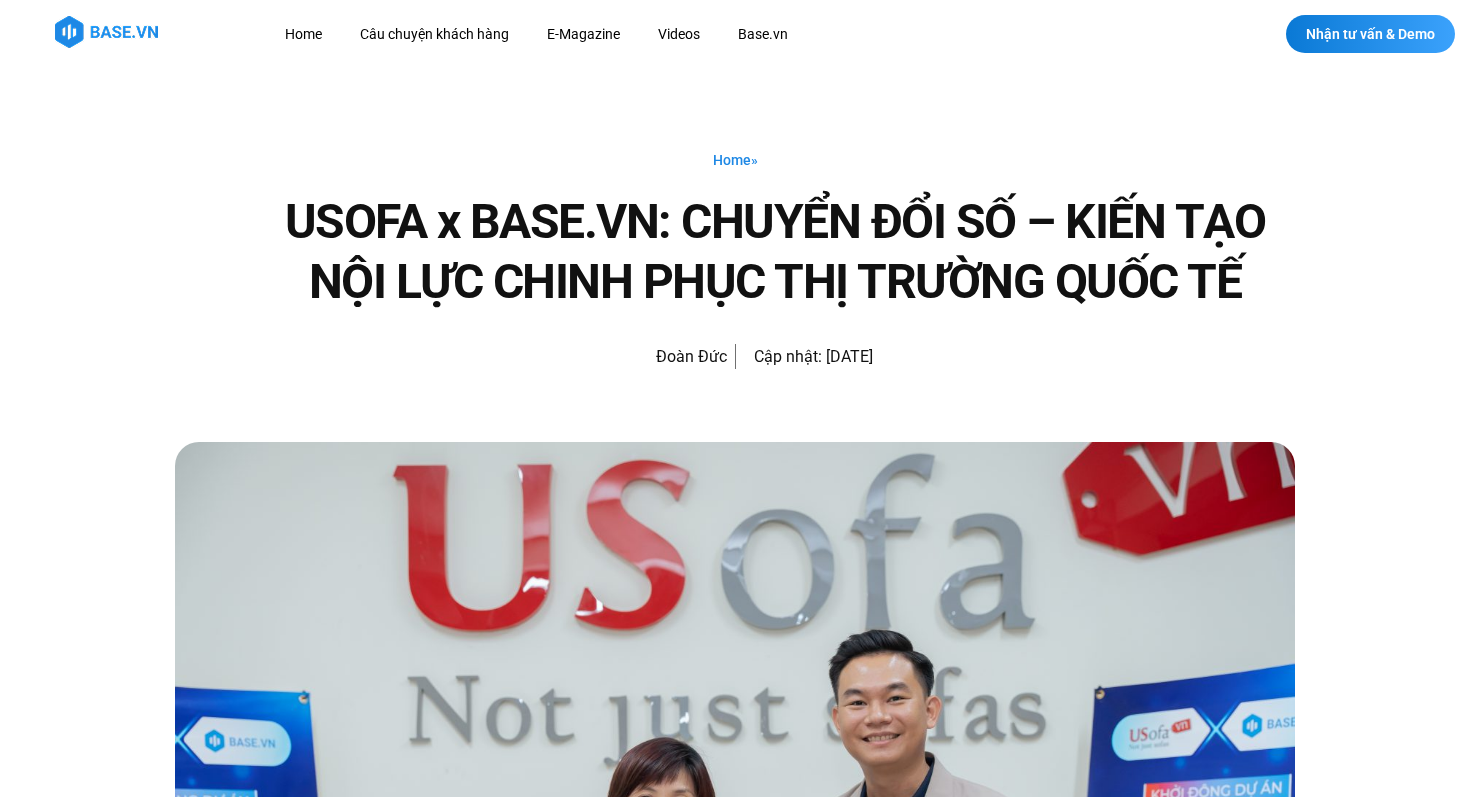 scroll, scrollTop: 0, scrollLeft: 0, axis: both 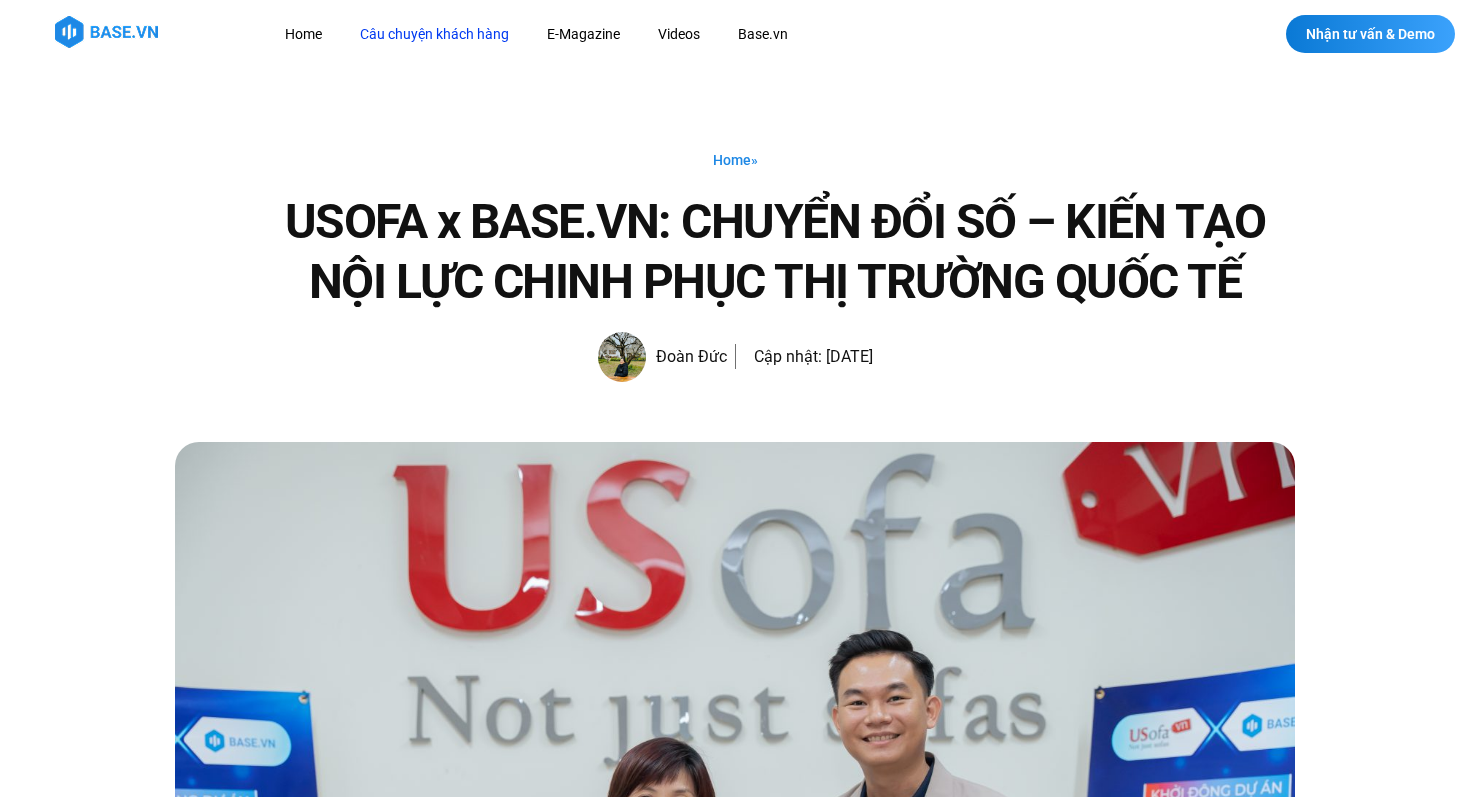 click on "Câu chuyện khách hàng" 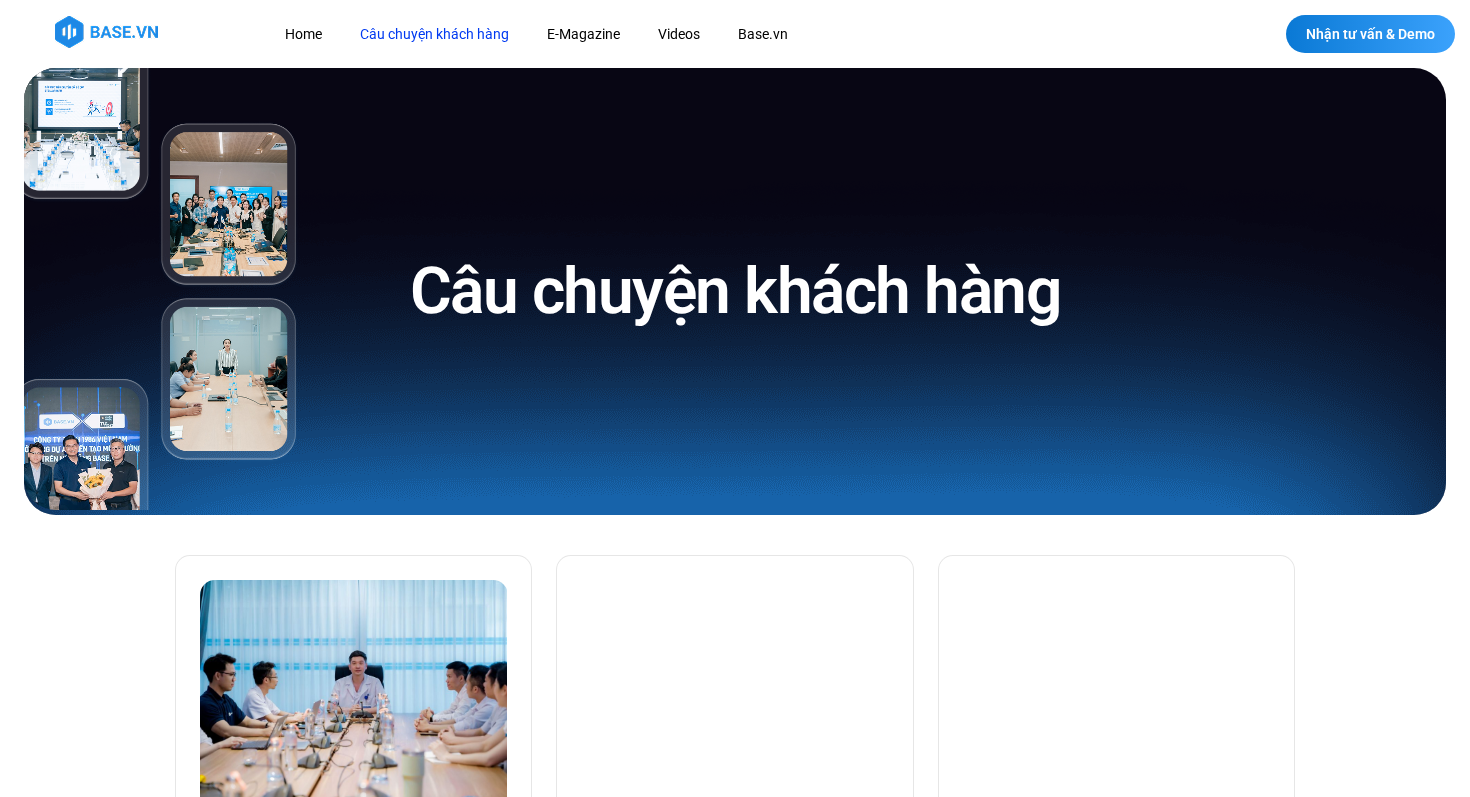 scroll, scrollTop: 0, scrollLeft: 0, axis: both 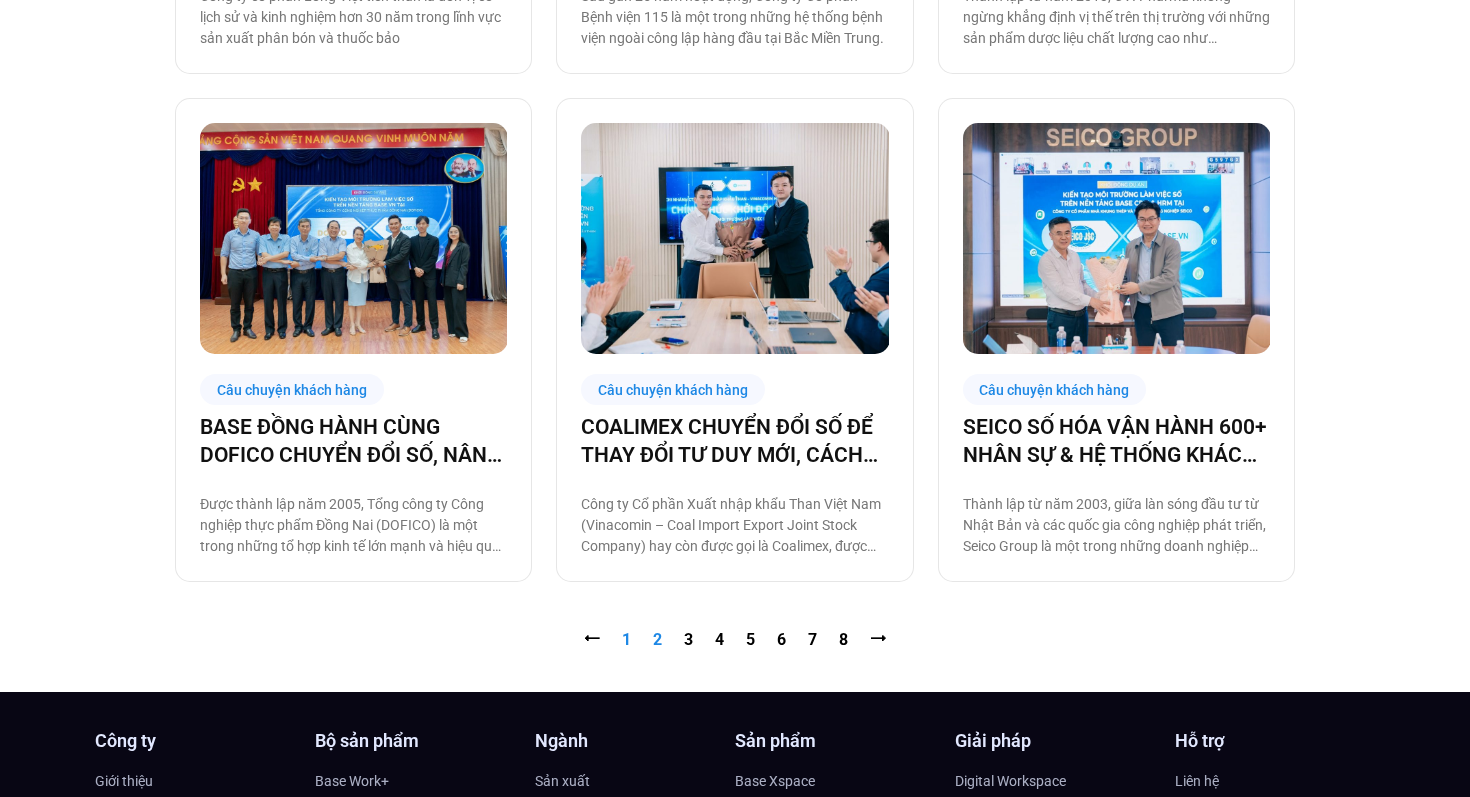 click on "Trang 2" at bounding box center (657, 639) 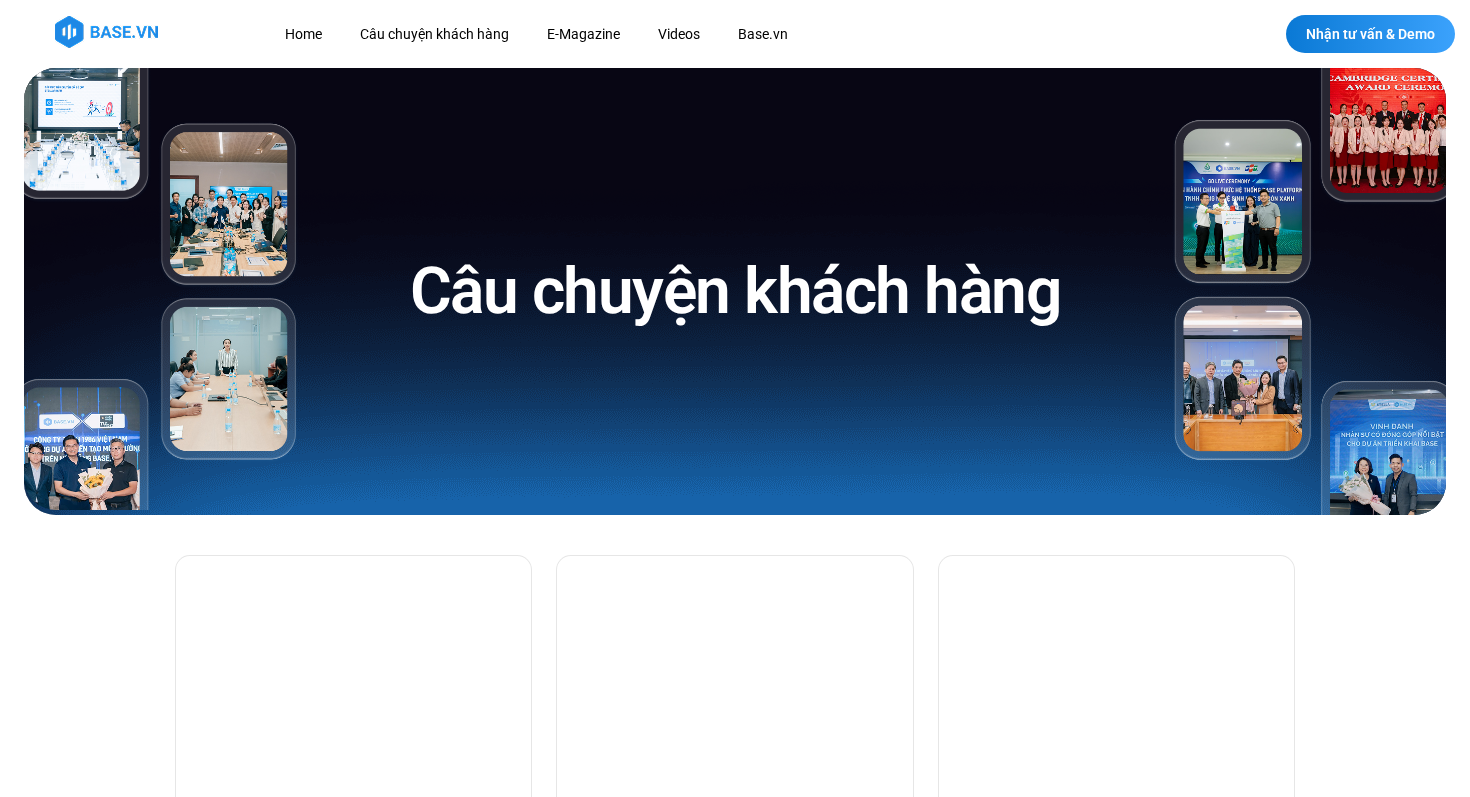 scroll, scrollTop: 0, scrollLeft: 0, axis: both 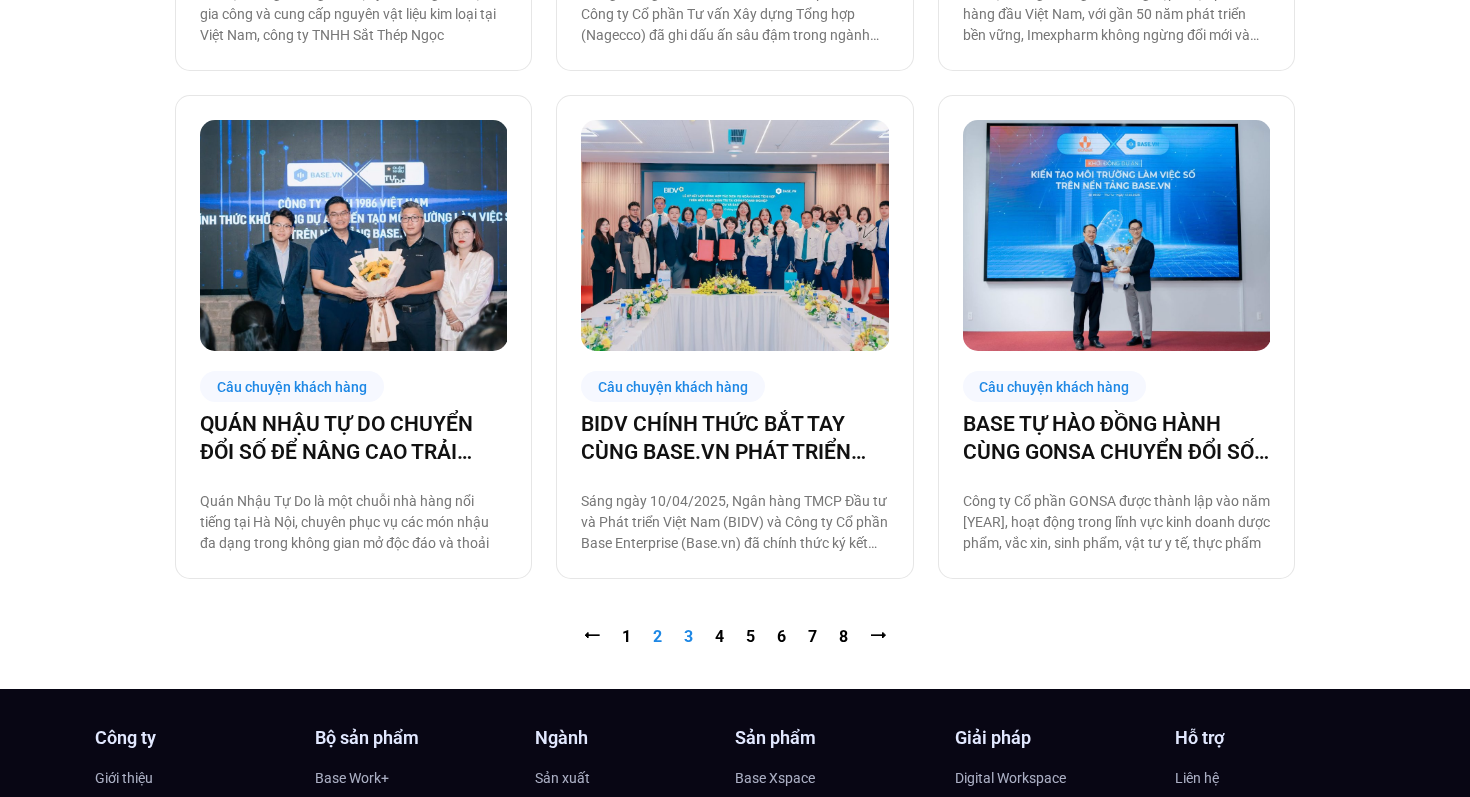 click on "Trang 3" at bounding box center (688, 636) 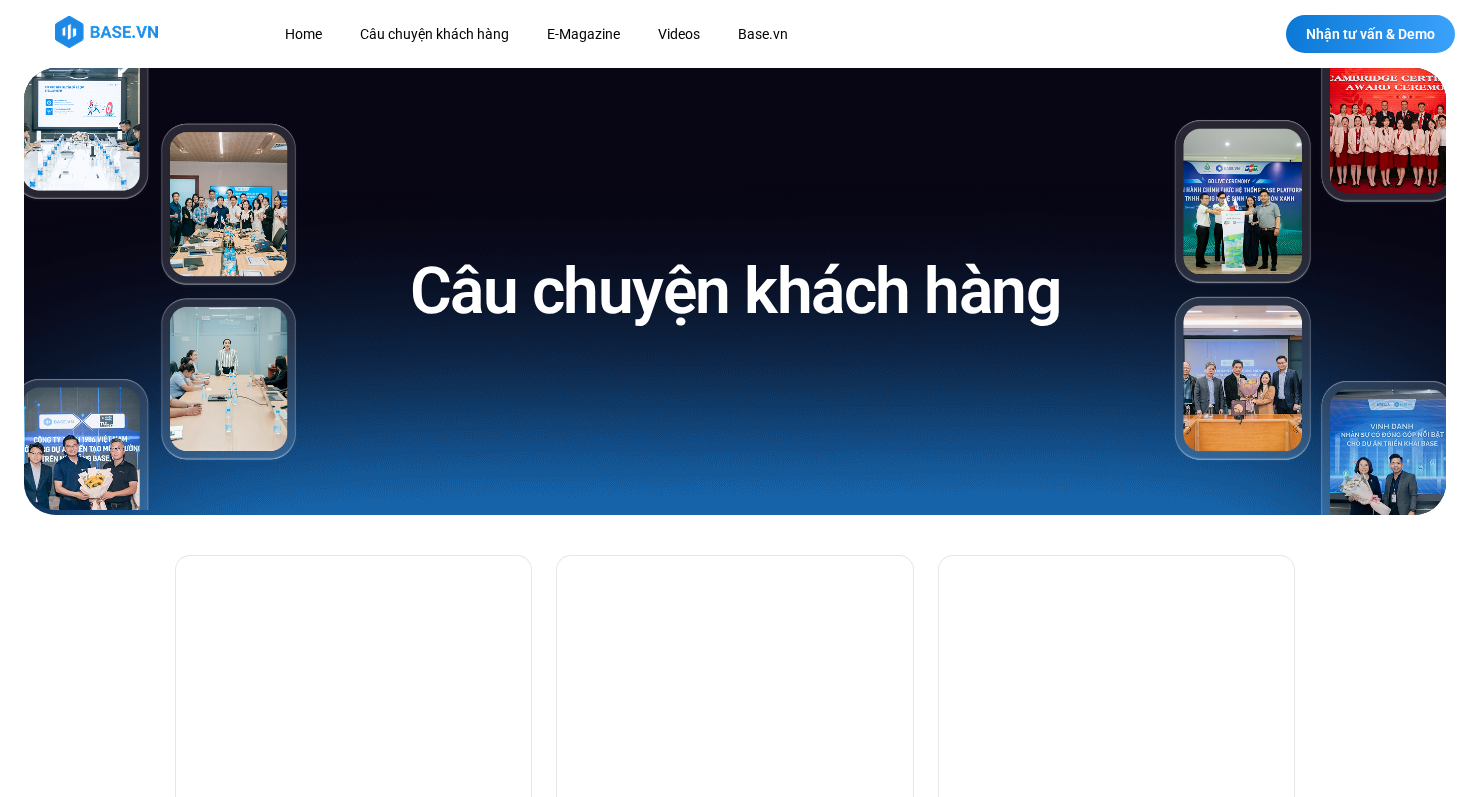 scroll, scrollTop: 0, scrollLeft: 0, axis: both 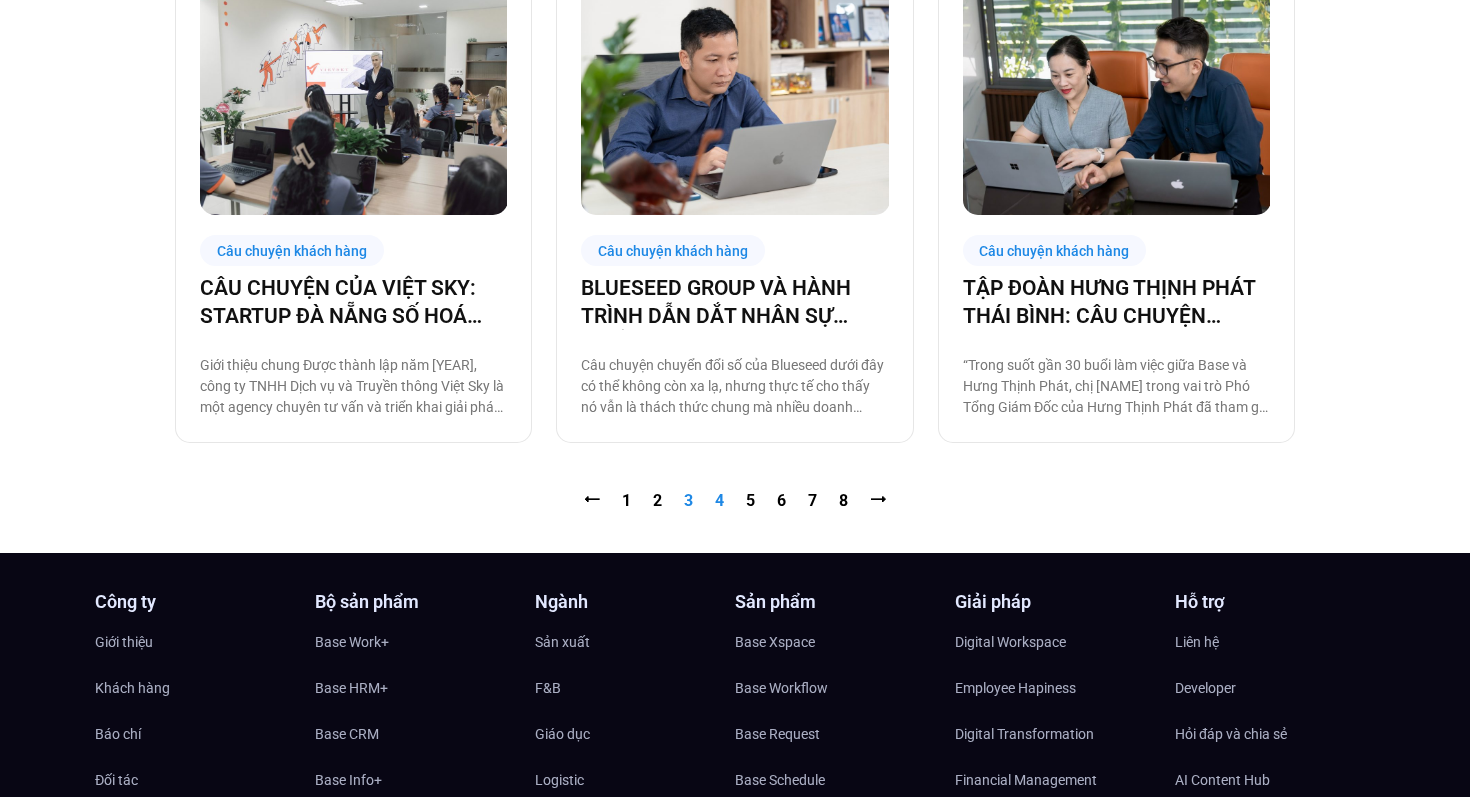 click on "Trang 4" at bounding box center (719, 500) 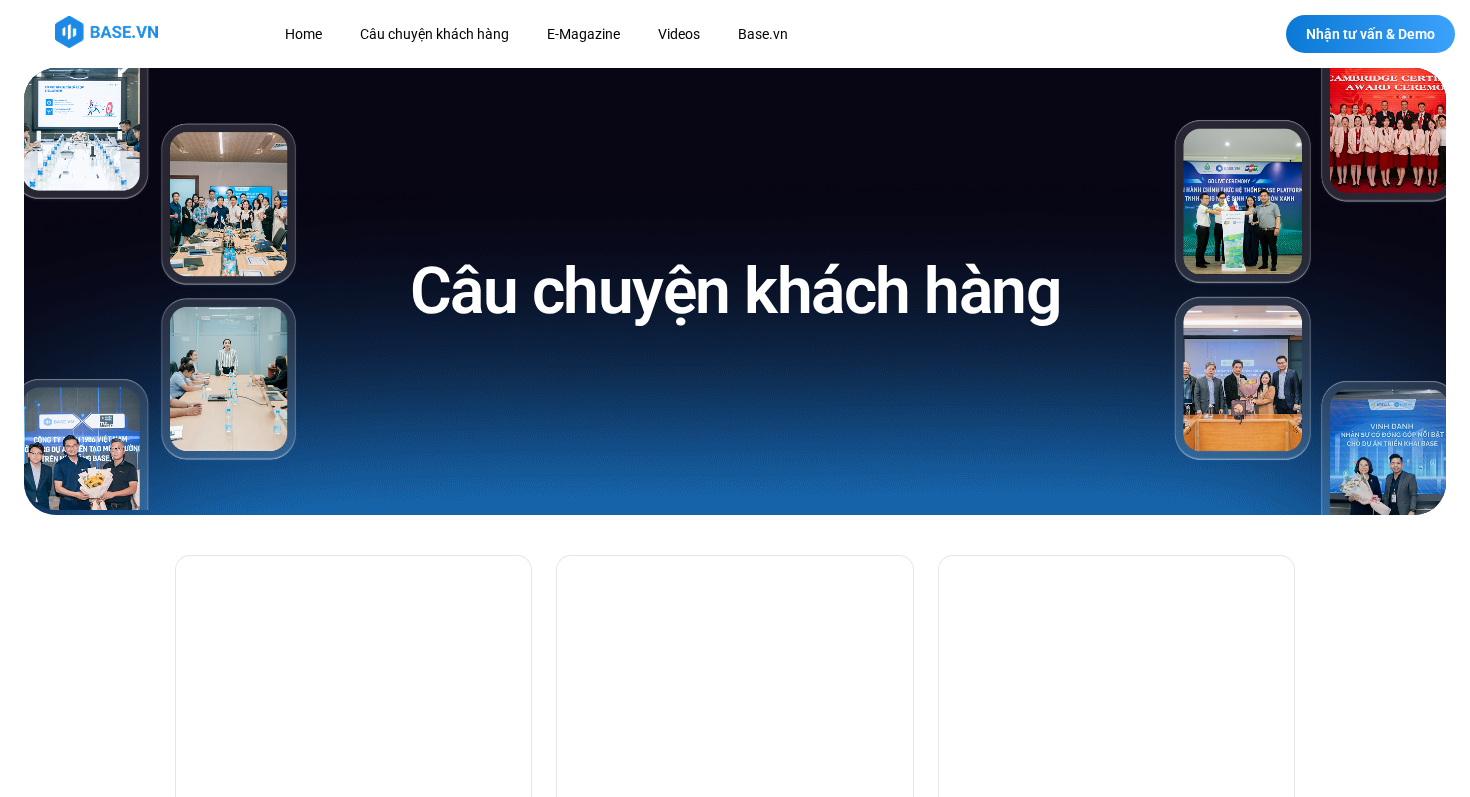 scroll, scrollTop: 0, scrollLeft: 0, axis: both 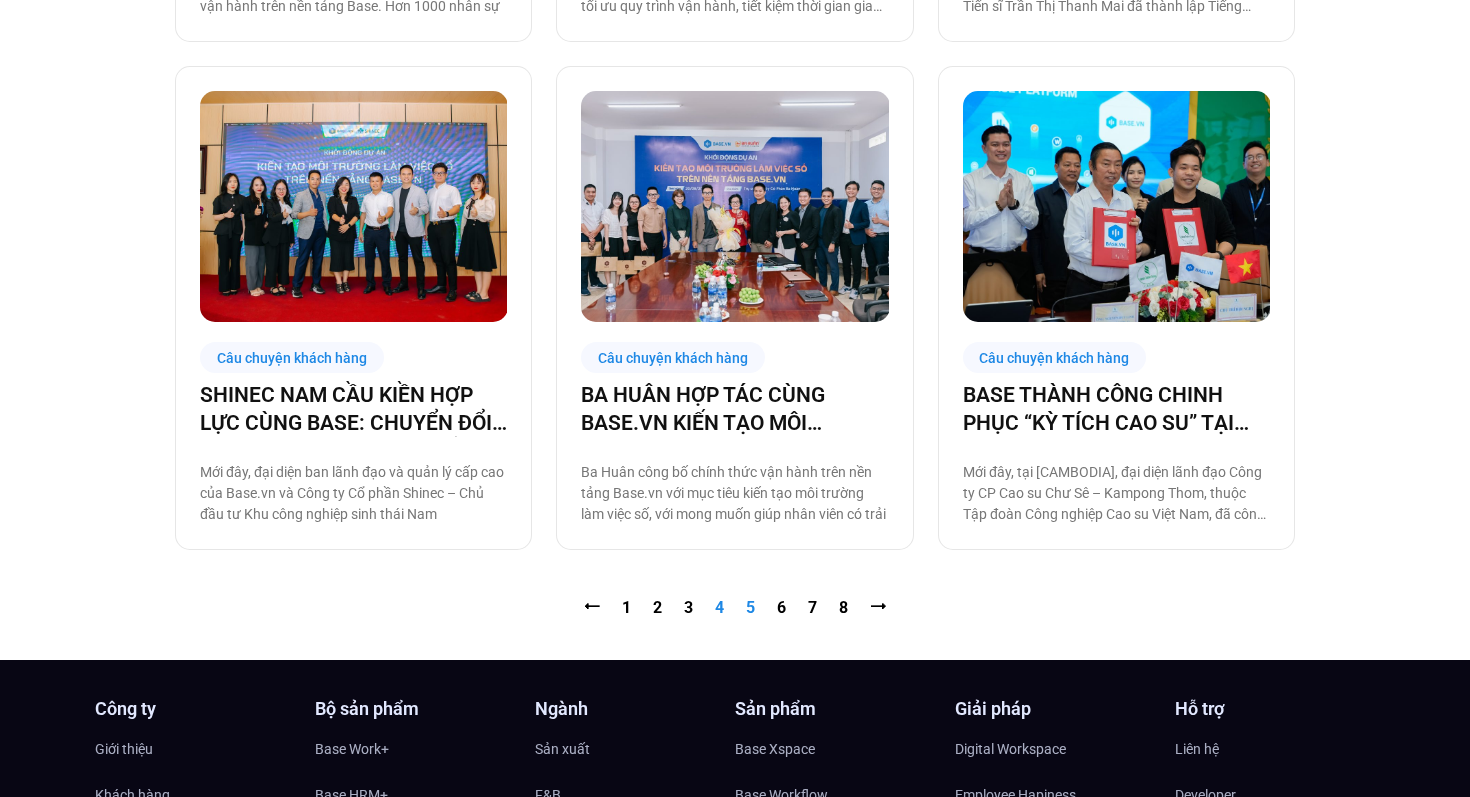 click on "Trang 5" at bounding box center [750, 607] 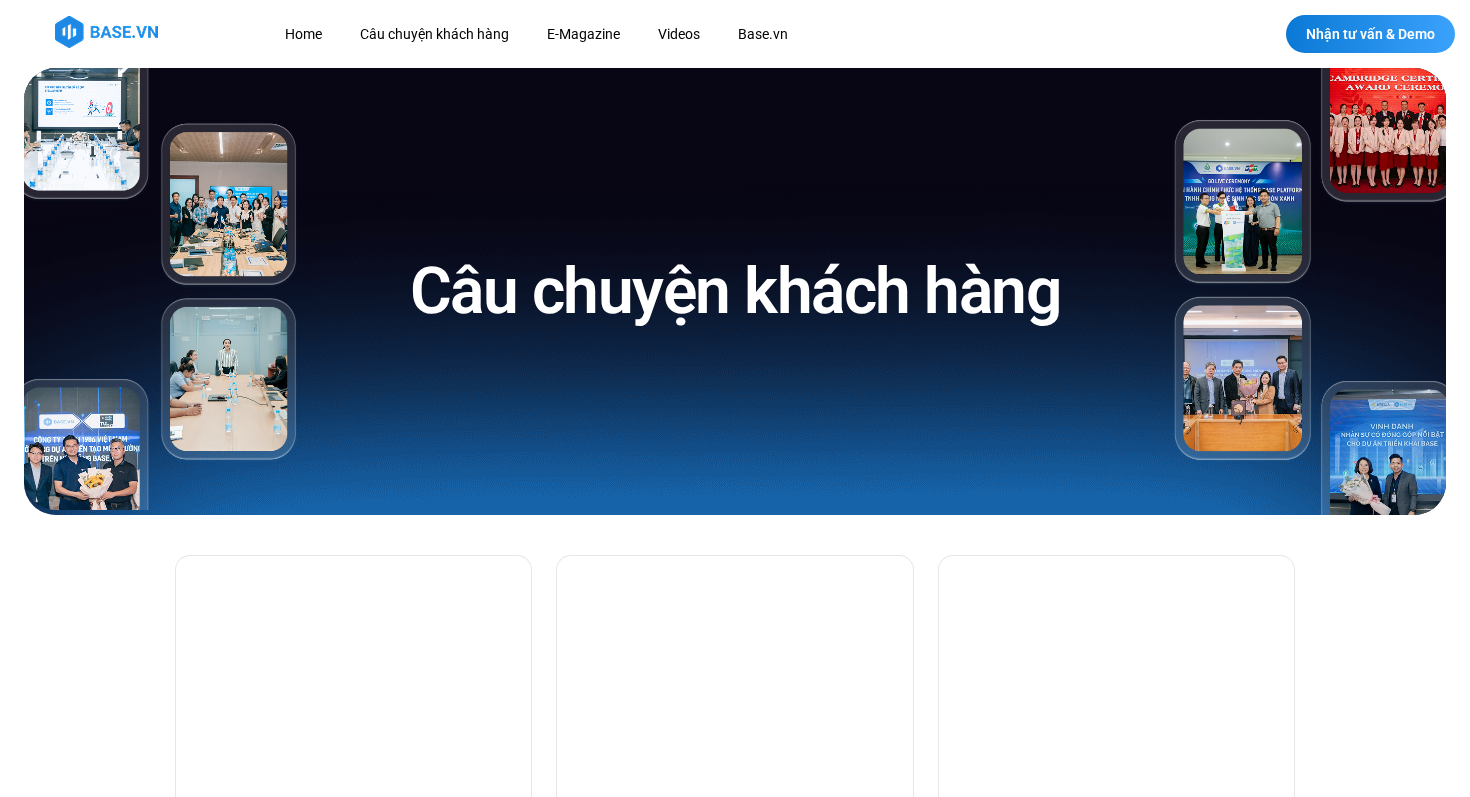 scroll, scrollTop: 0, scrollLeft: 0, axis: both 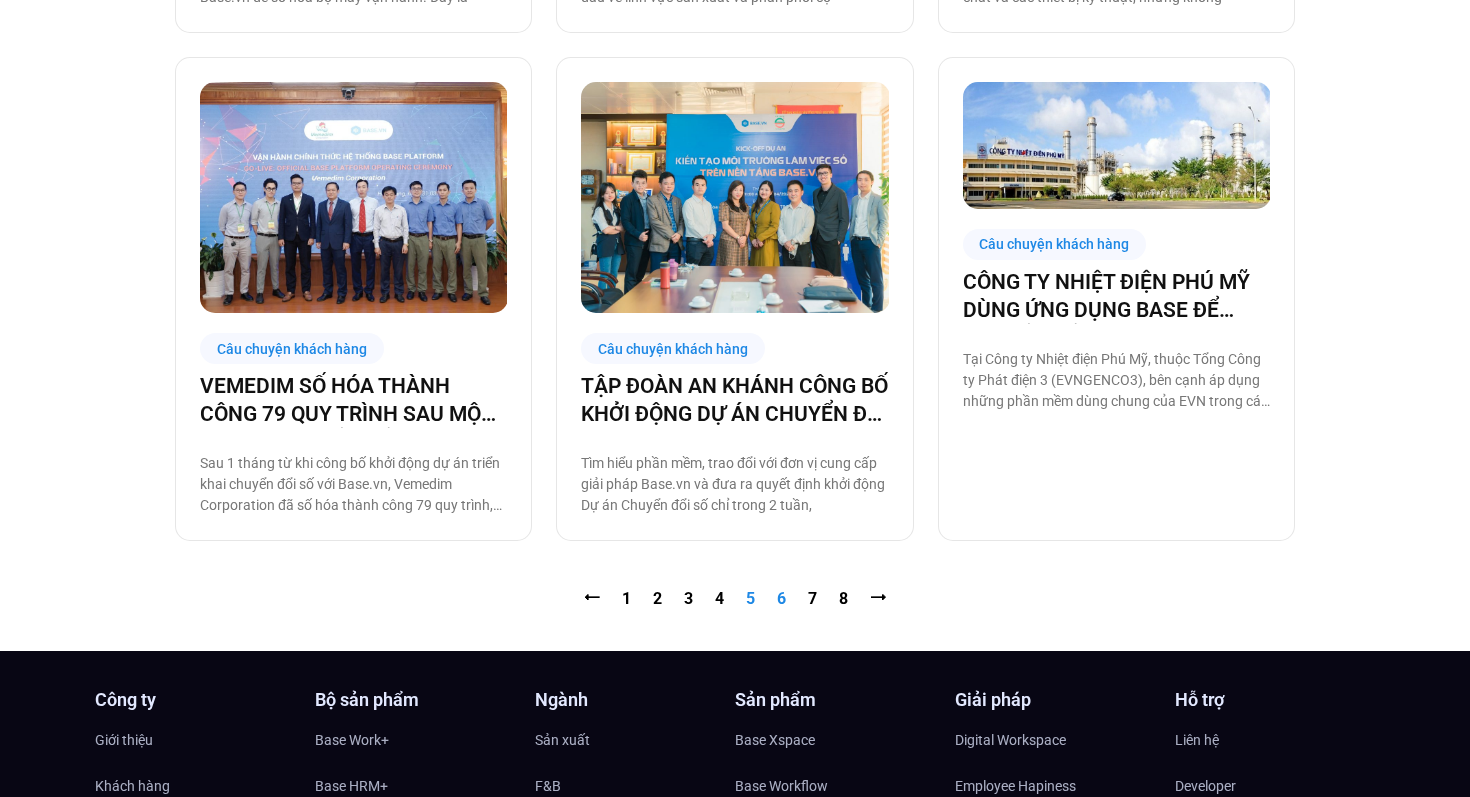 click on "Trang 6" at bounding box center [781, 598] 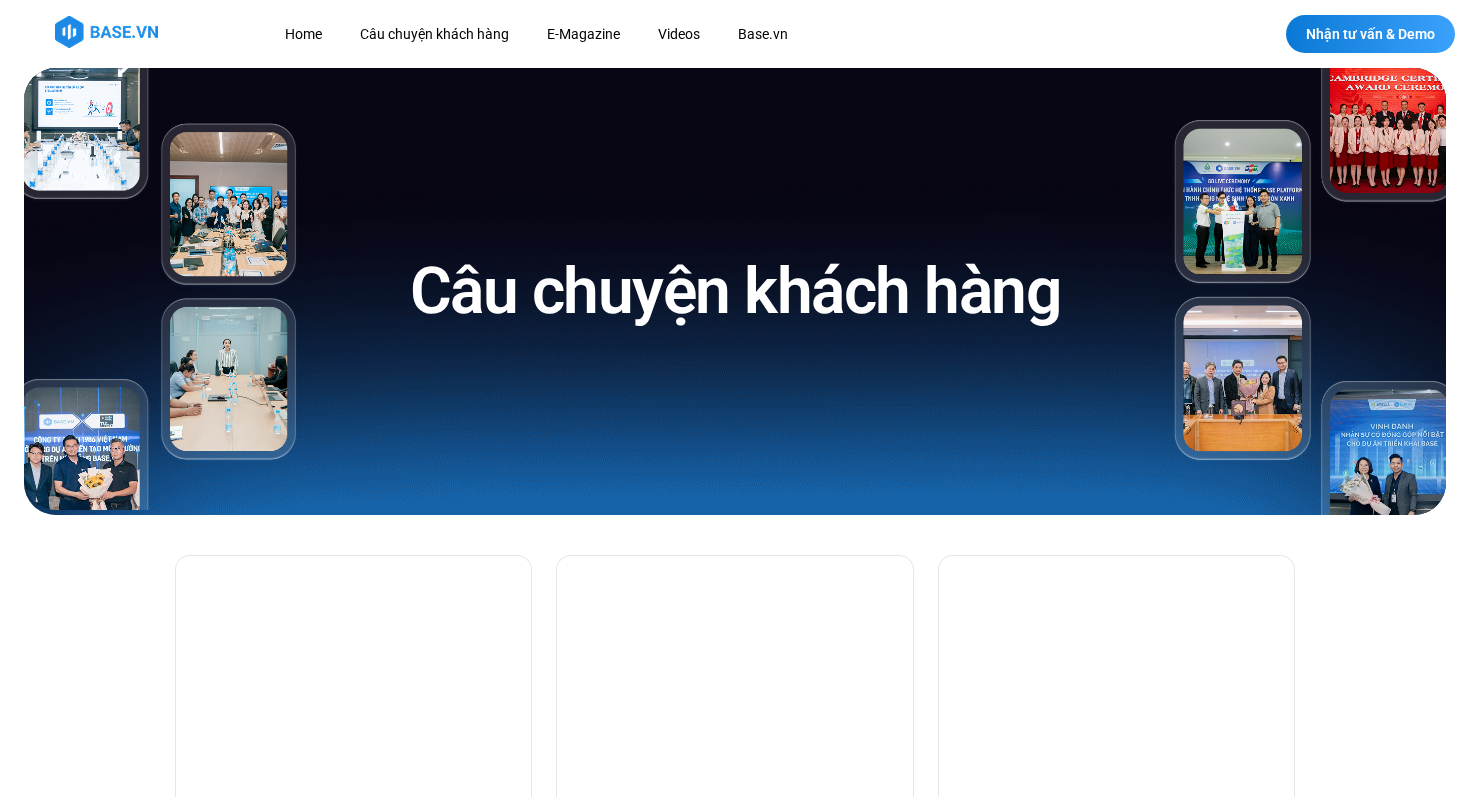 scroll, scrollTop: 0, scrollLeft: 0, axis: both 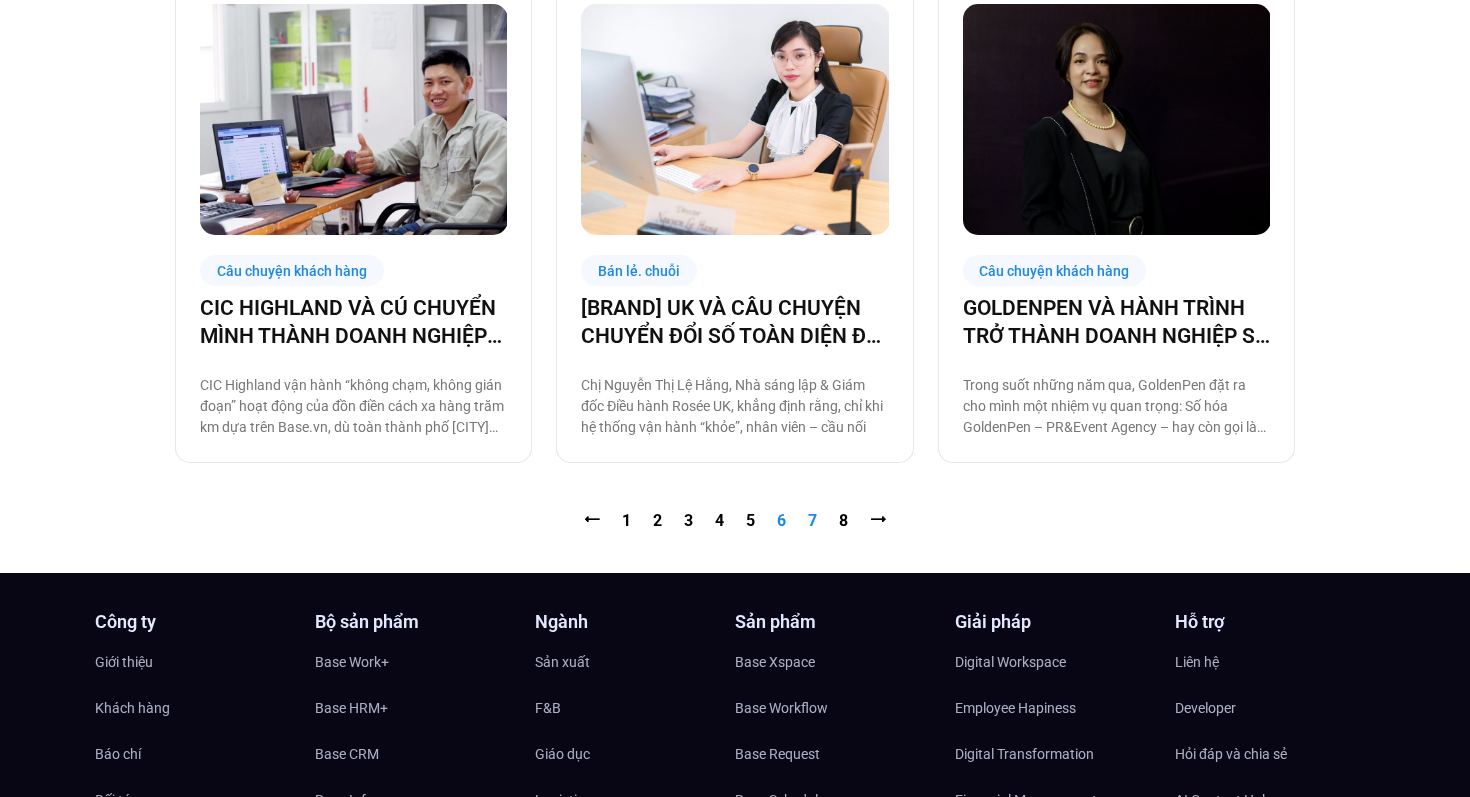 click on "Trang 7" at bounding box center (812, 520) 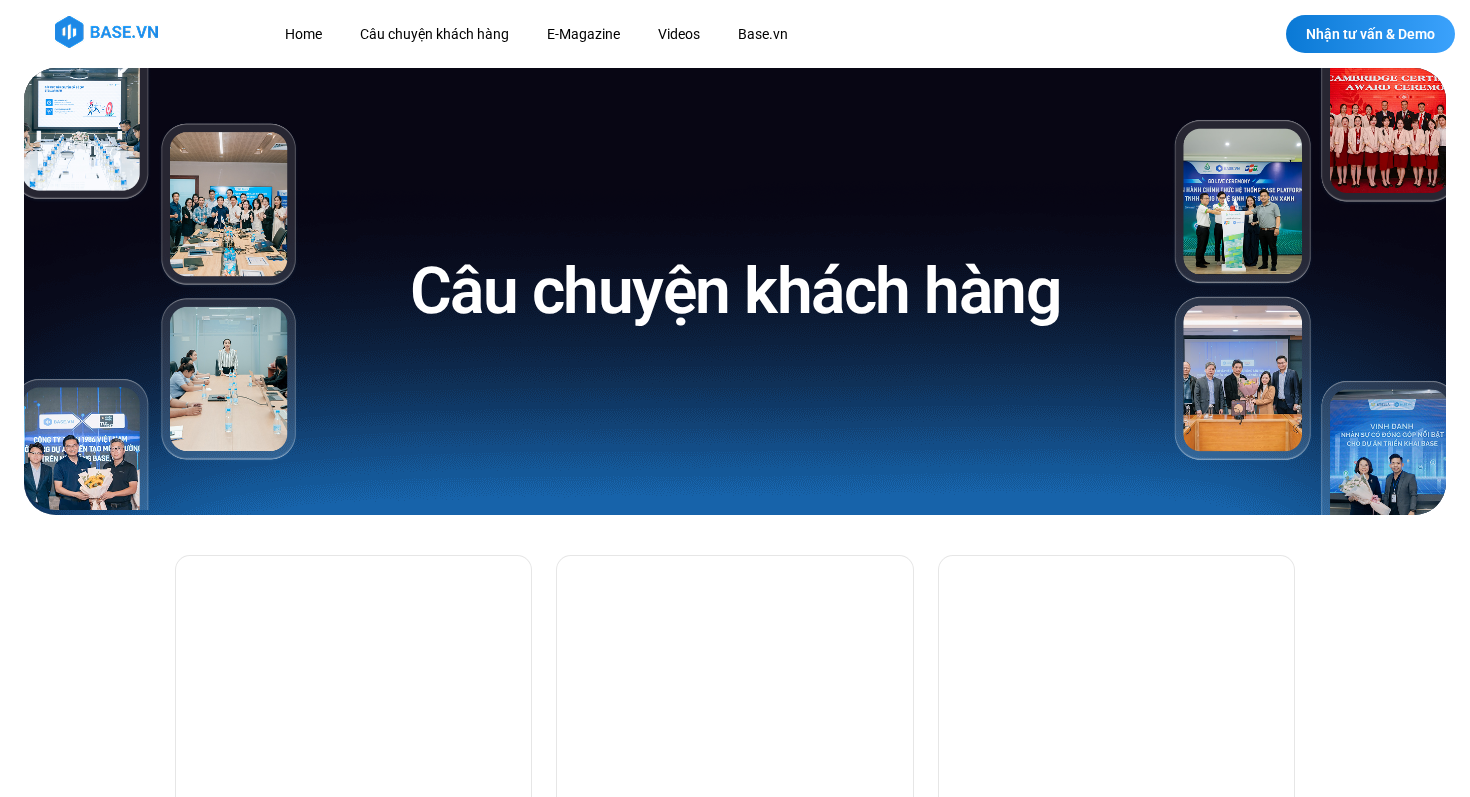 scroll, scrollTop: 0, scrollLeft: 0, axis: both 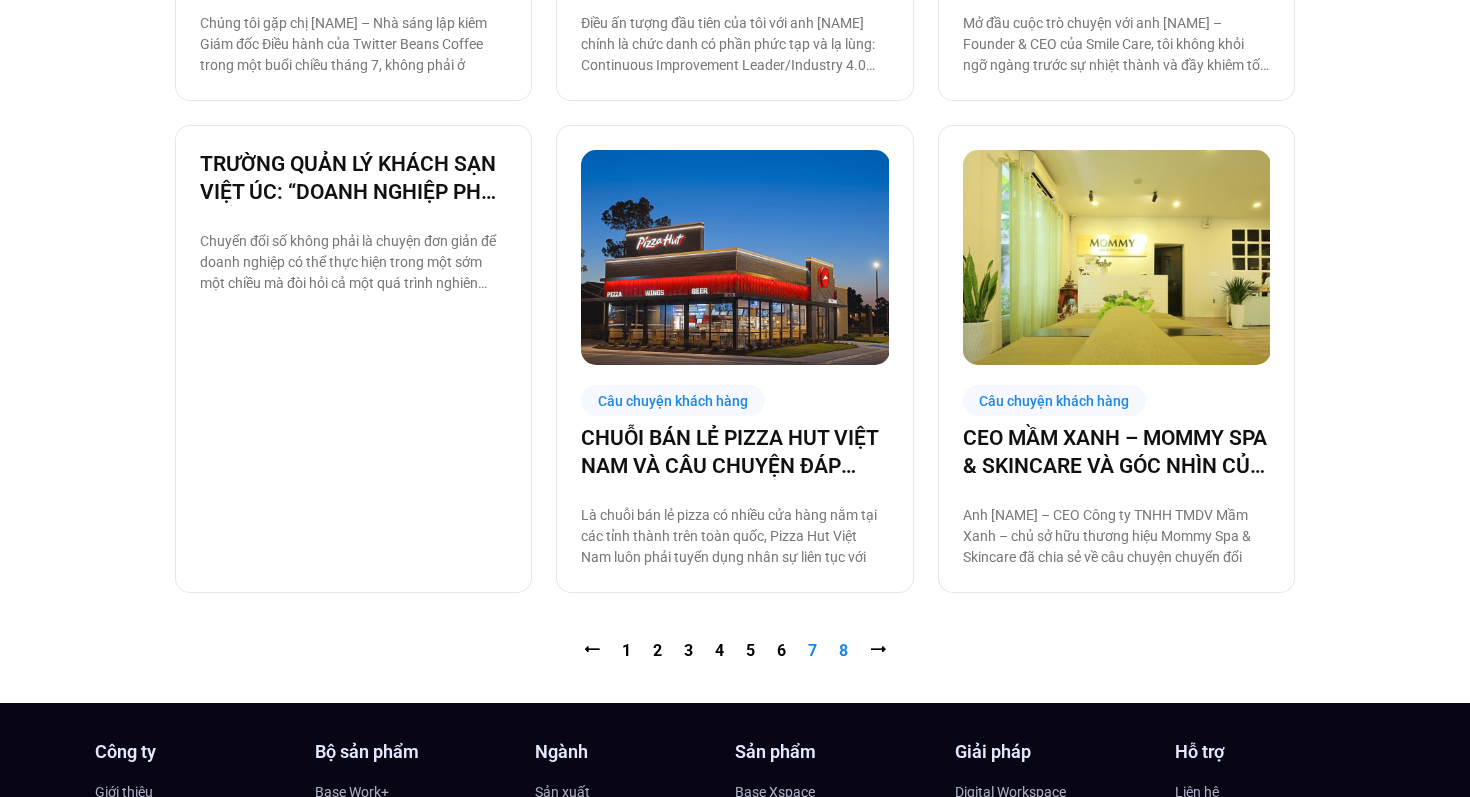 click on "Trang 8" at bounding box center [843, 650] 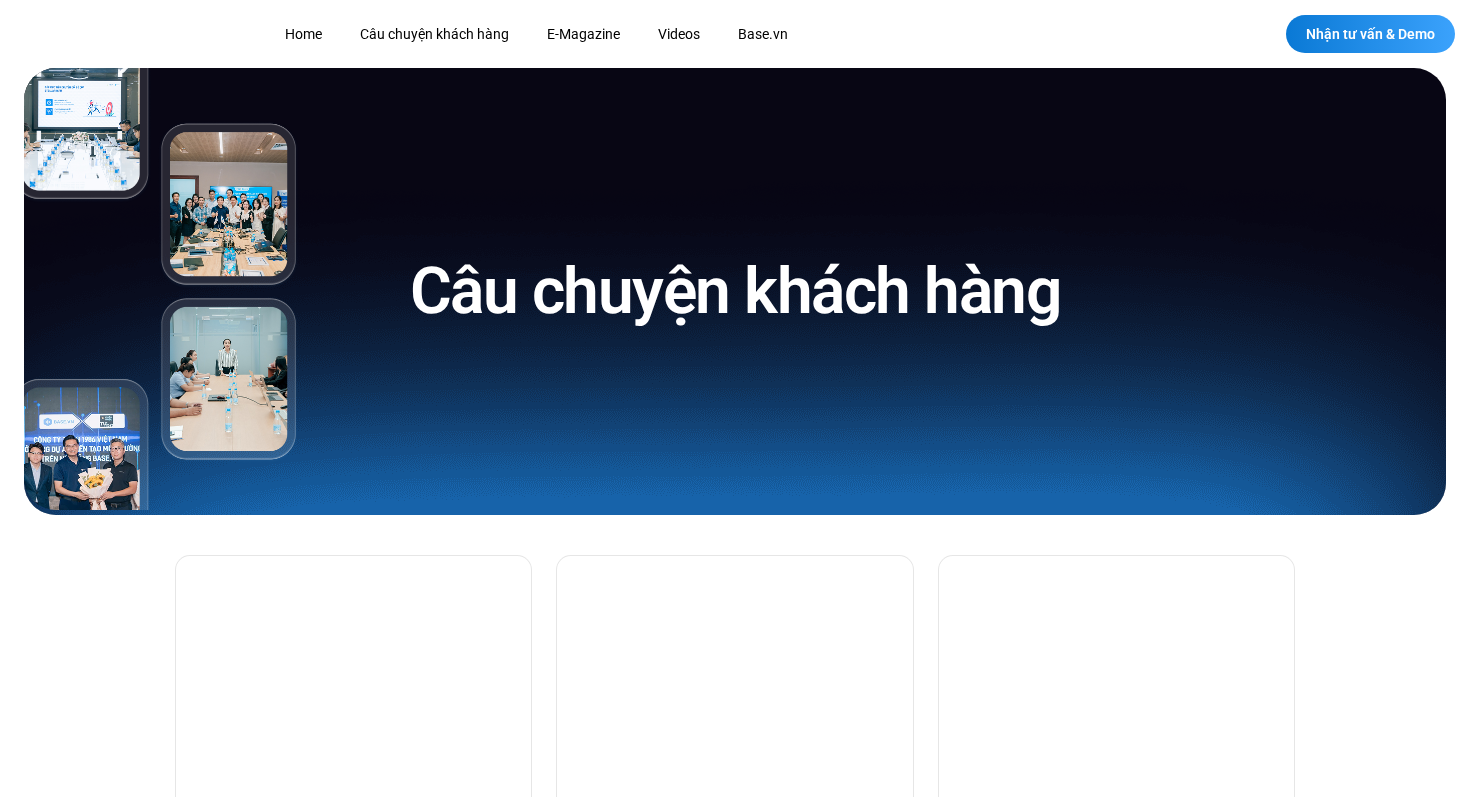 scroll, scrollTop: 0, scrollLeft: 0, axis: both 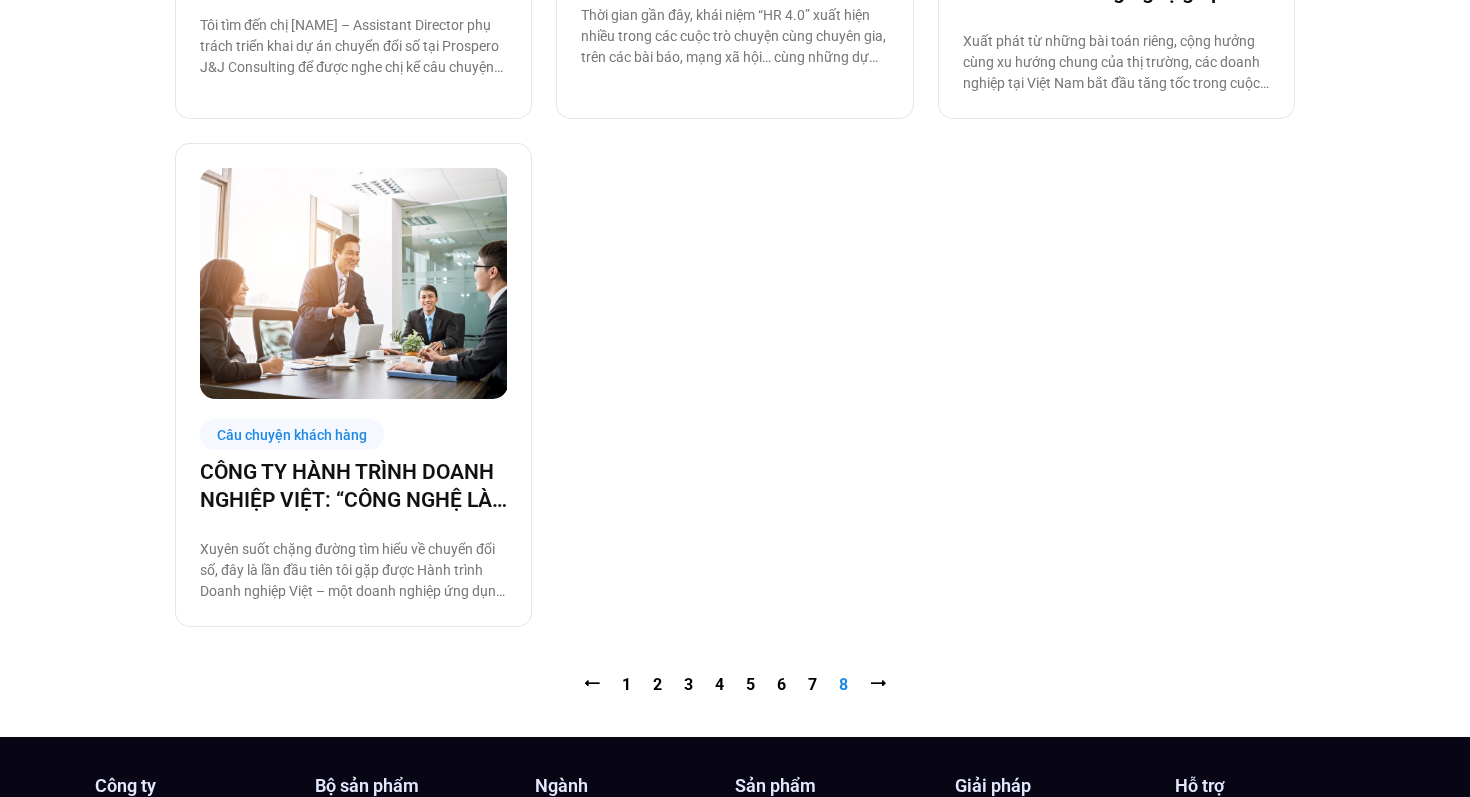 click on "⭢" at bounding box center (878, 684) 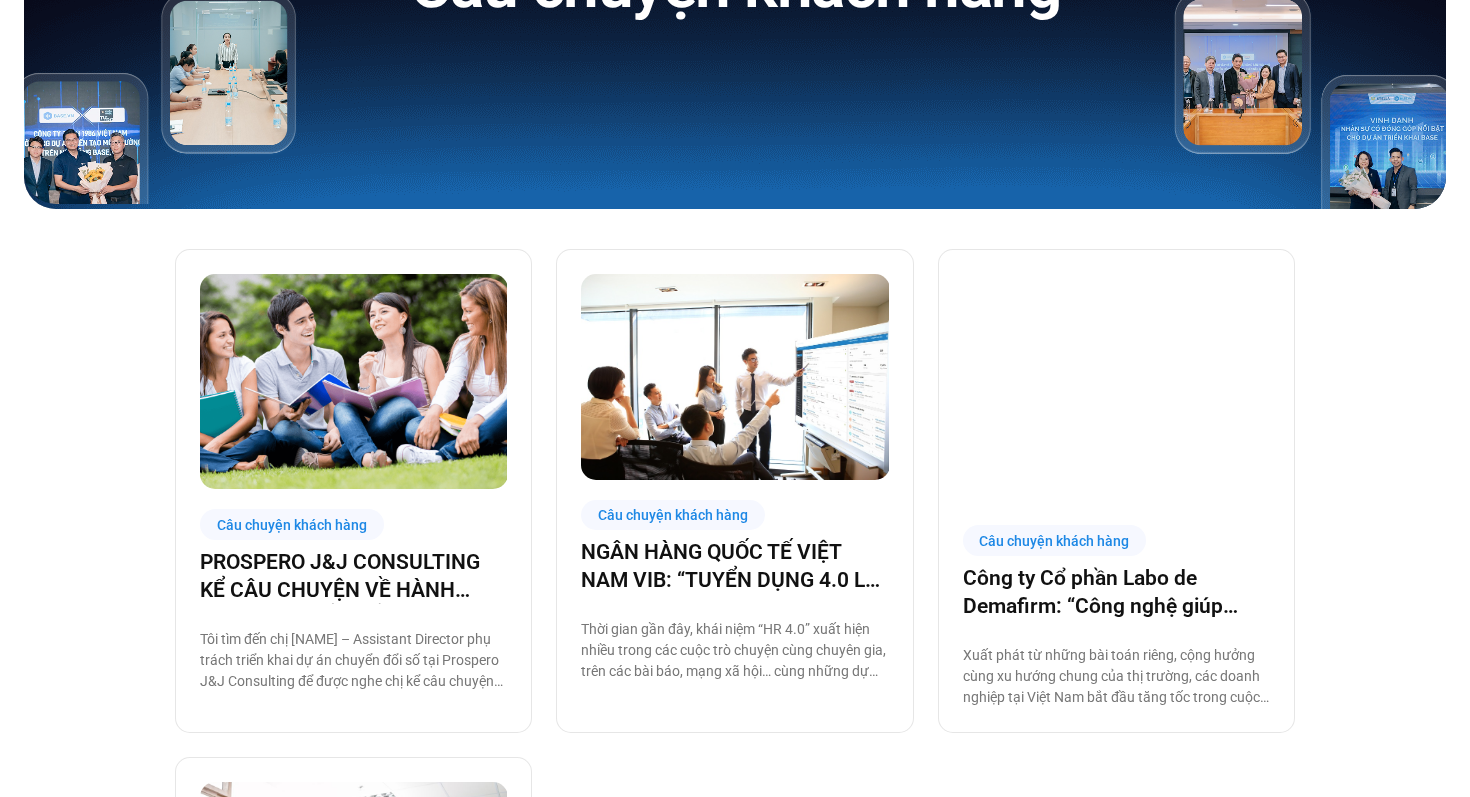 scroll, scrollTop: 0, scrollLeft: 0, axis: both 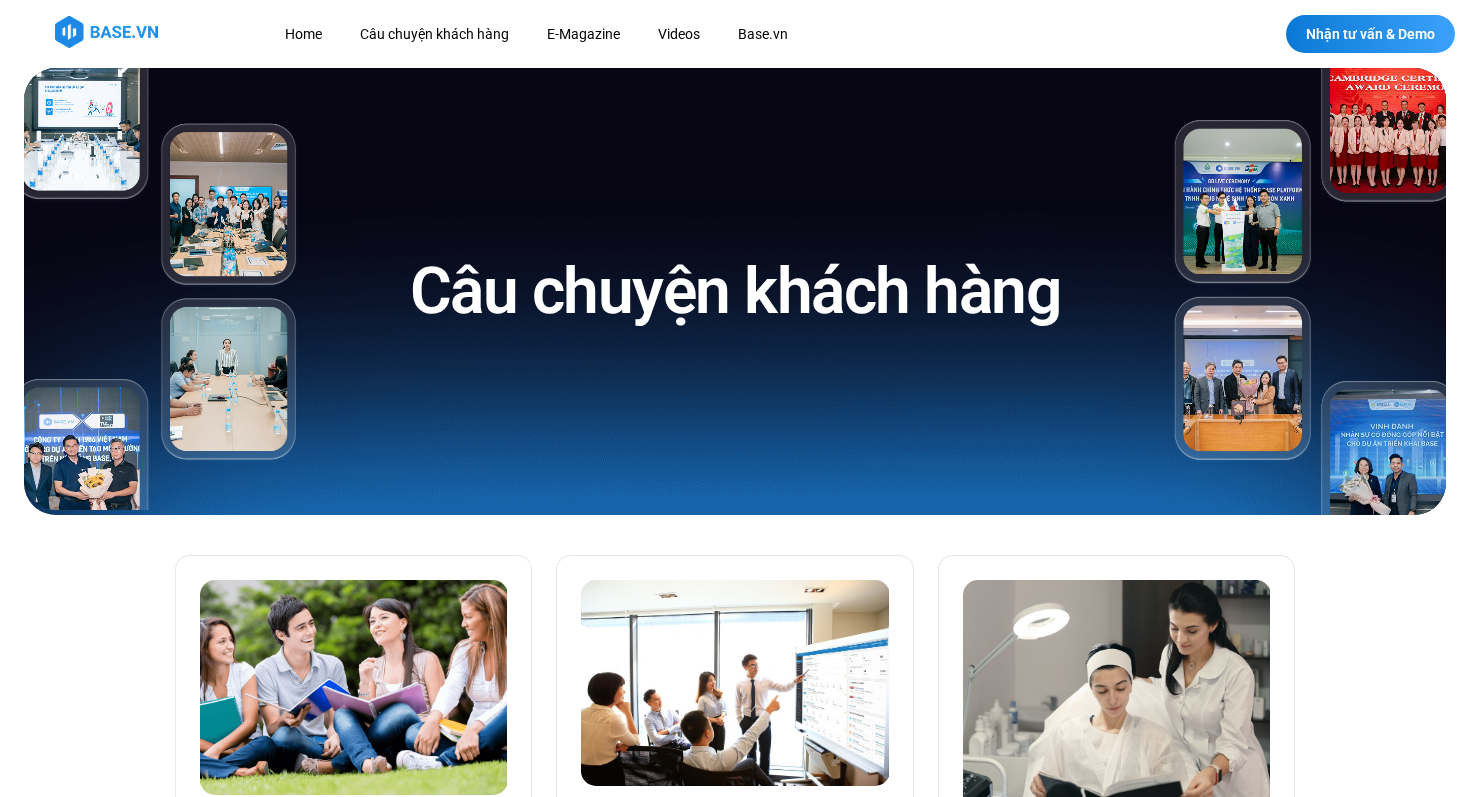 click at bounding box center [735, 34] 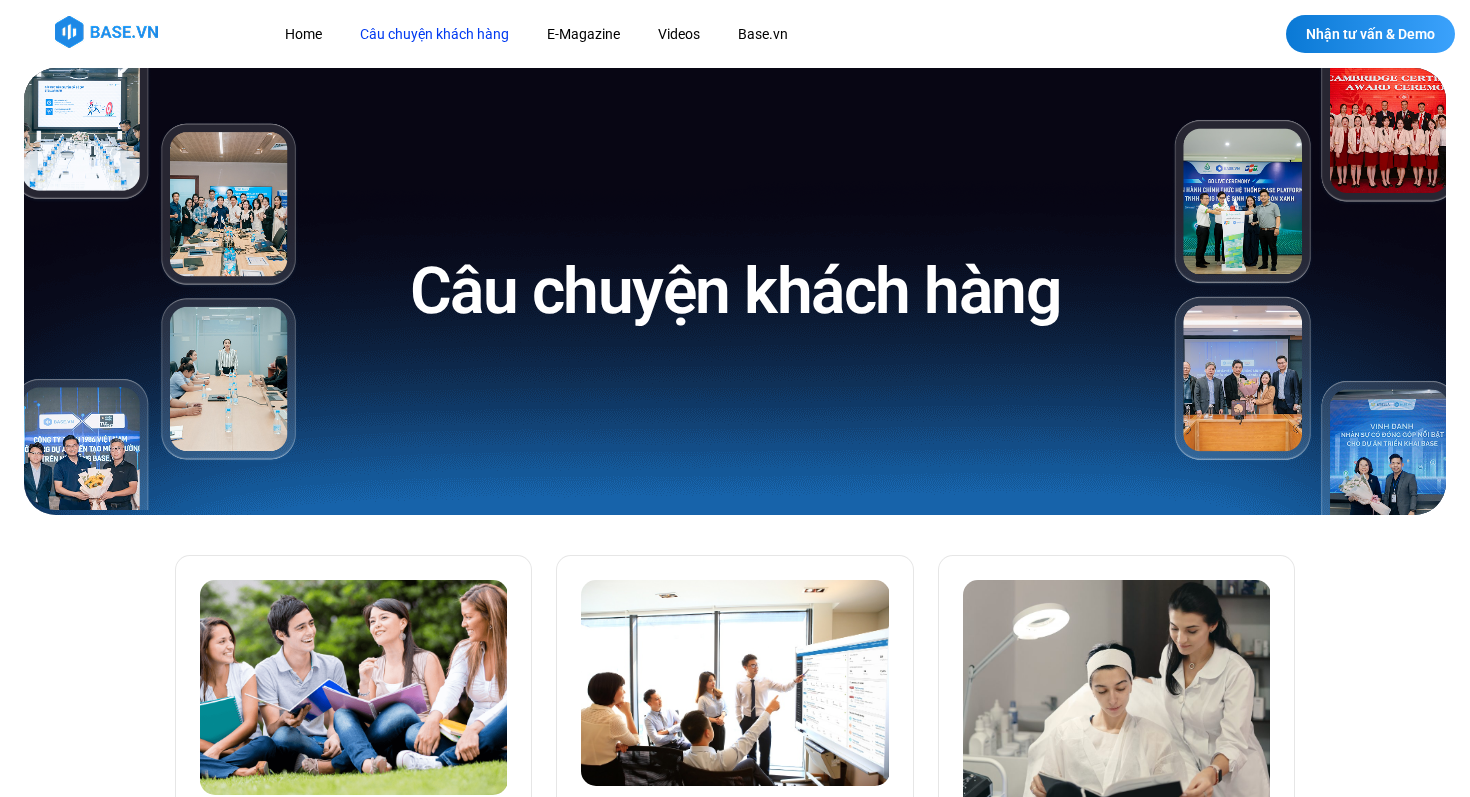 click on "Câu chuyện khách hàng" 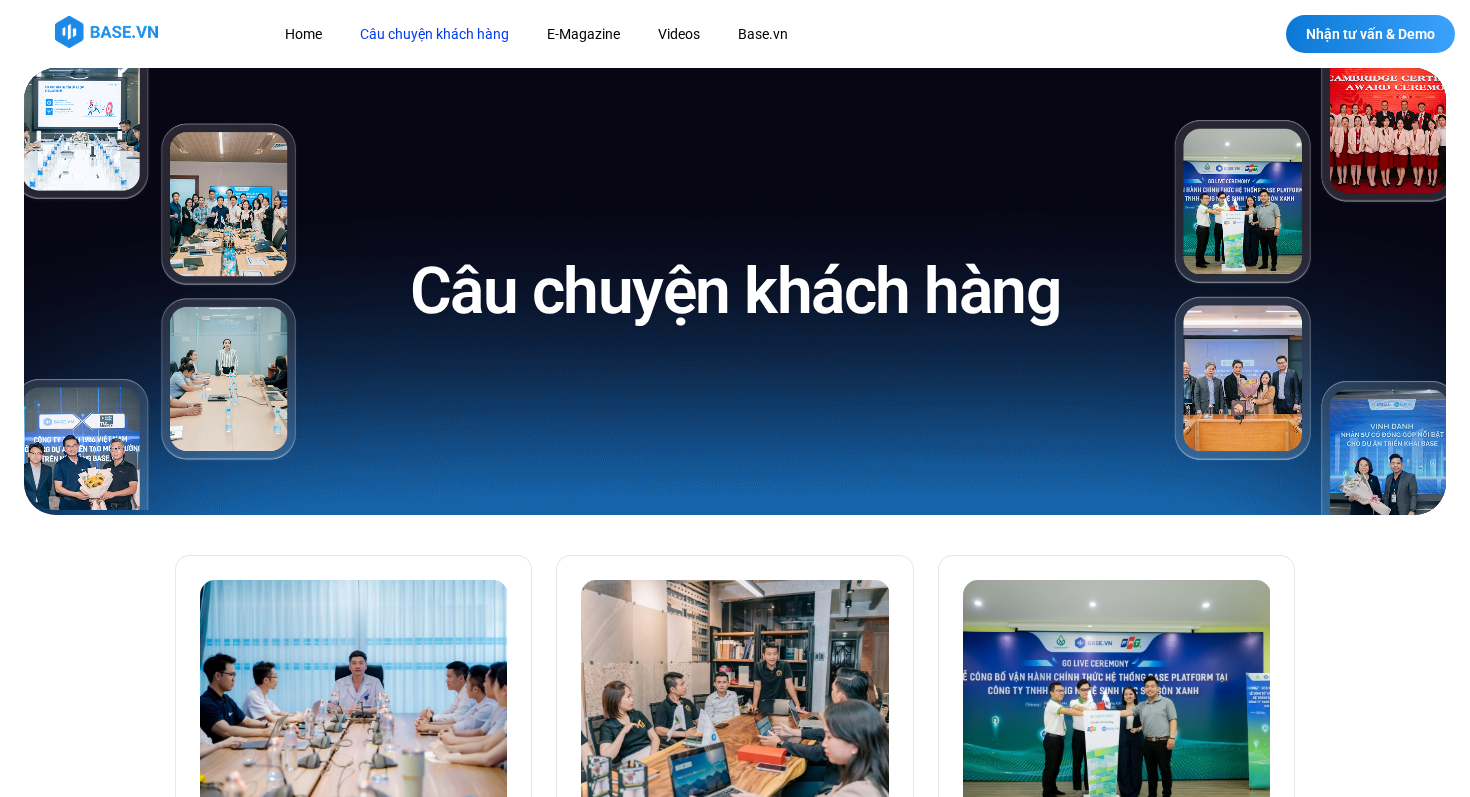 scroll, scrollTop: 0, scrollLeft: 0, axis: both 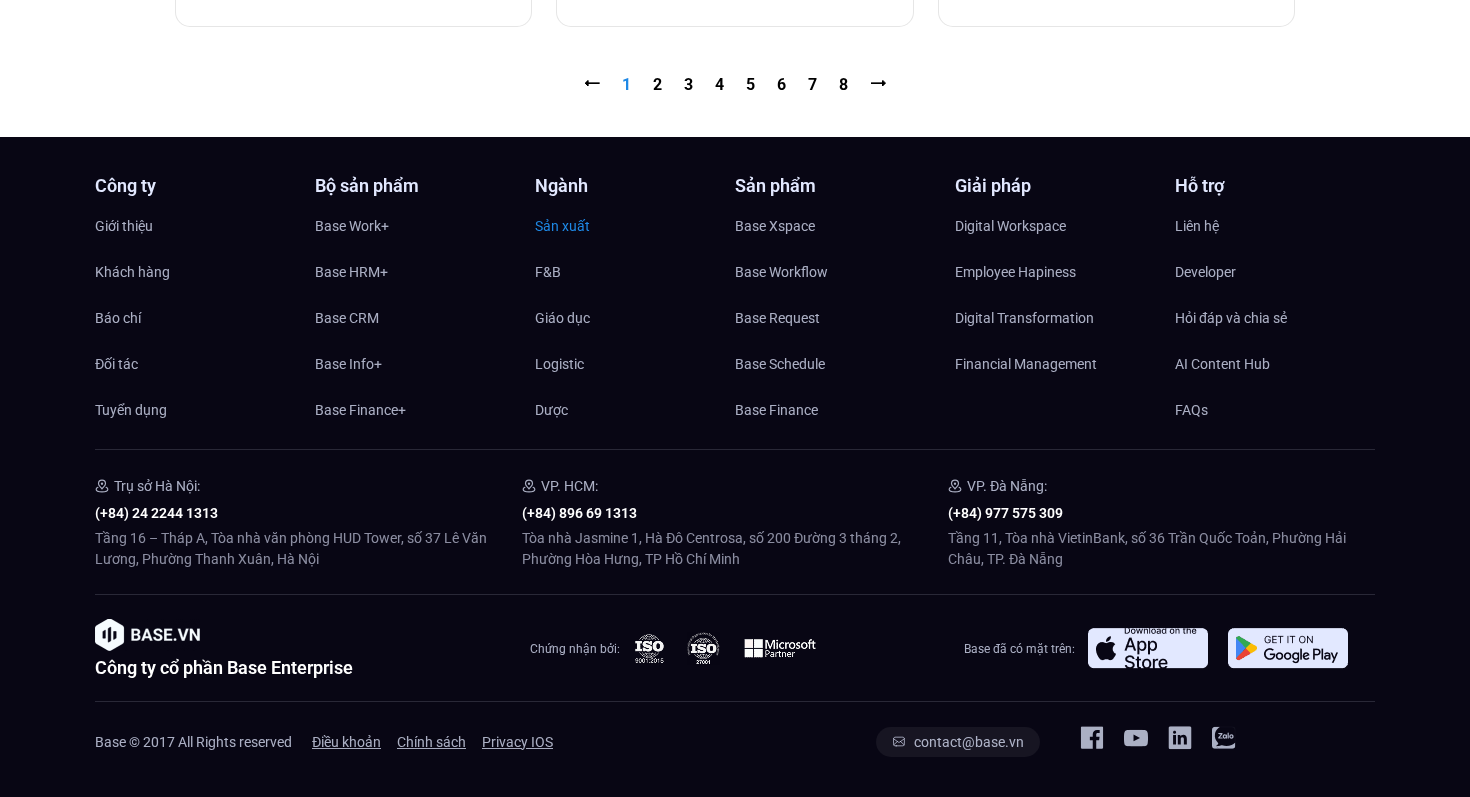click on "Sản xuất" at bounding box center (562, 226) 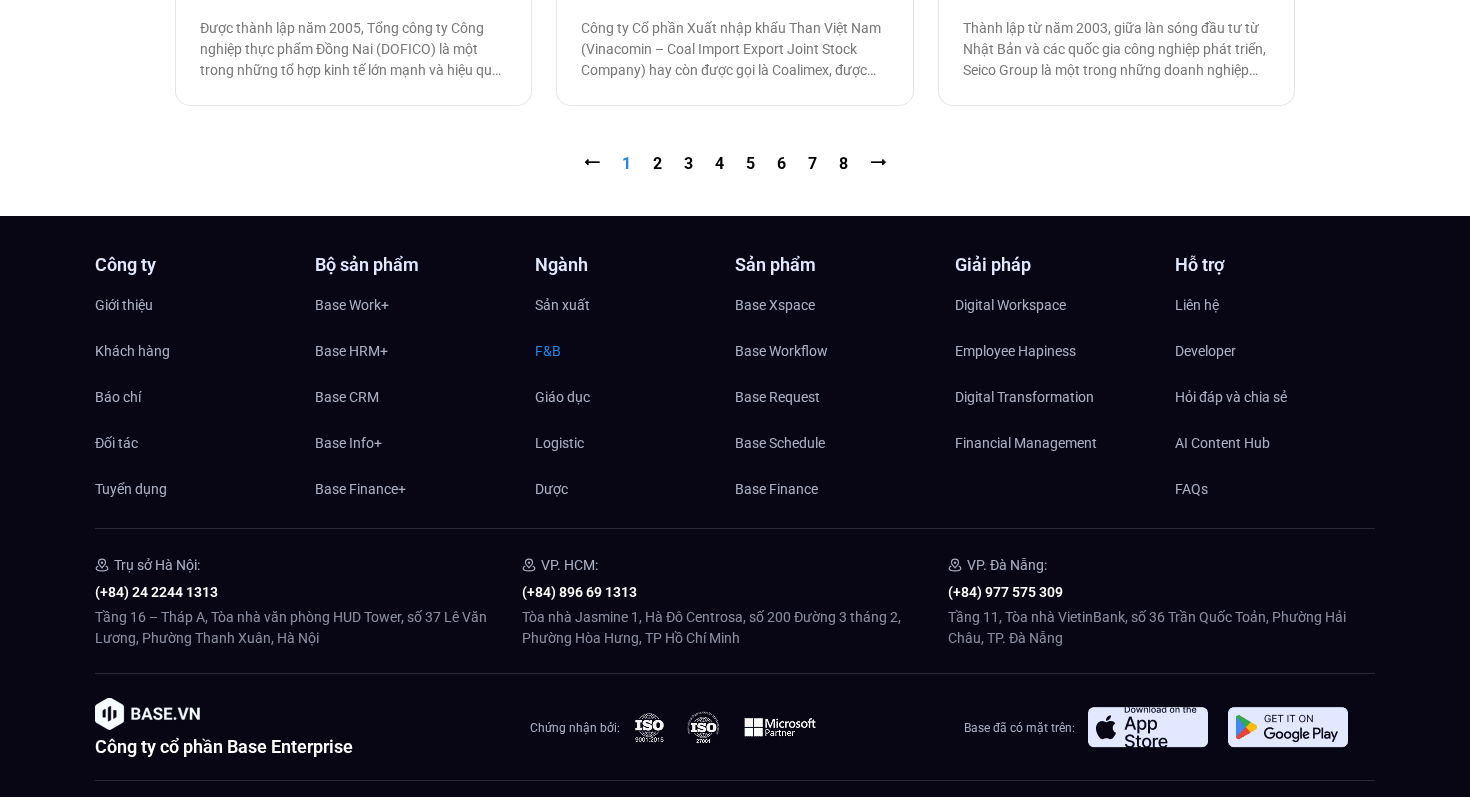 scroll, scrollTop: 2445, scrollLeft: 0, axis: vertical 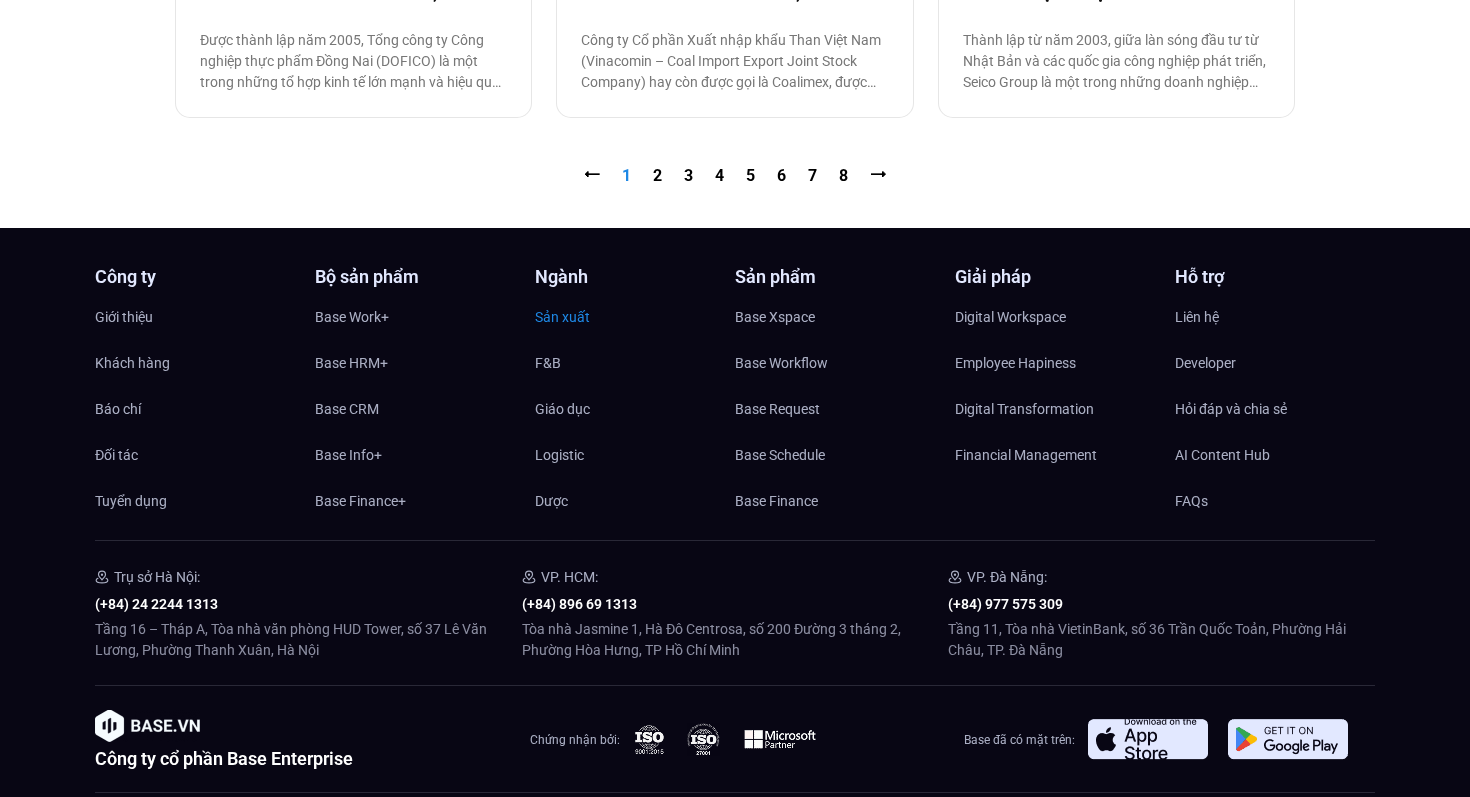click on "Sản xuất" at bounding box center (562, 317) 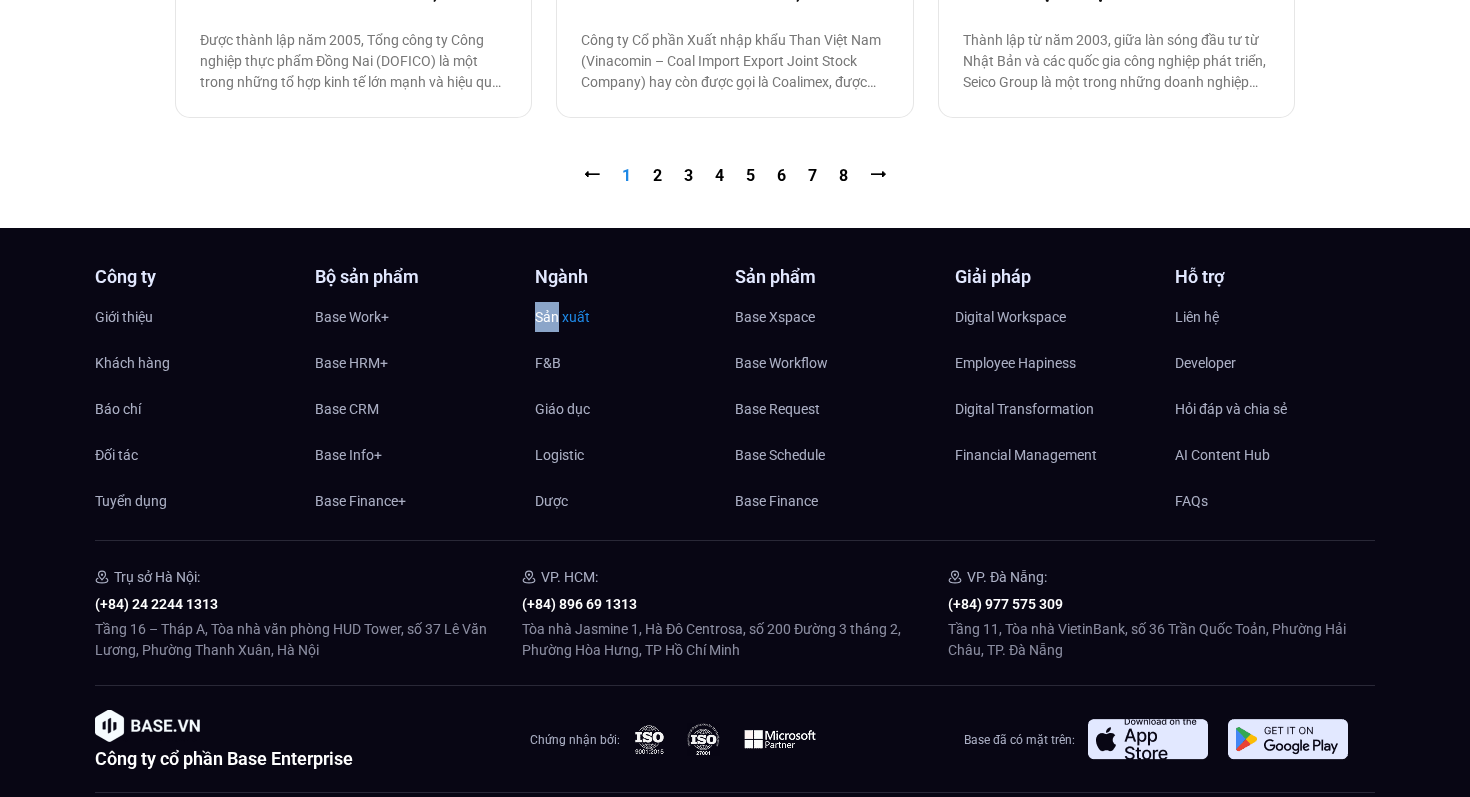 click on "Sản xuất" at bounding box center [562, 317] 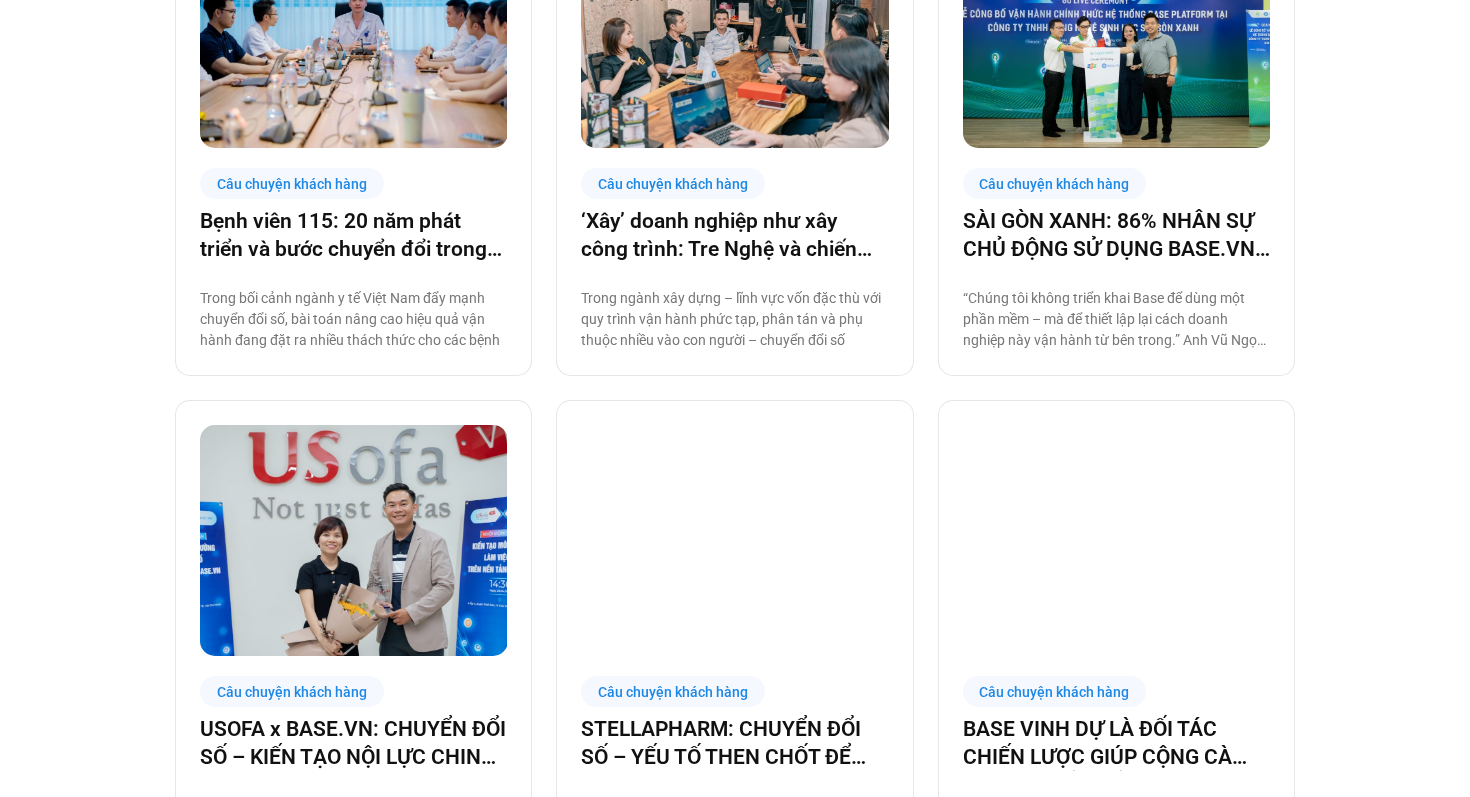 scroll, scrollTop: 0, scrollLeft: 0, axis: both 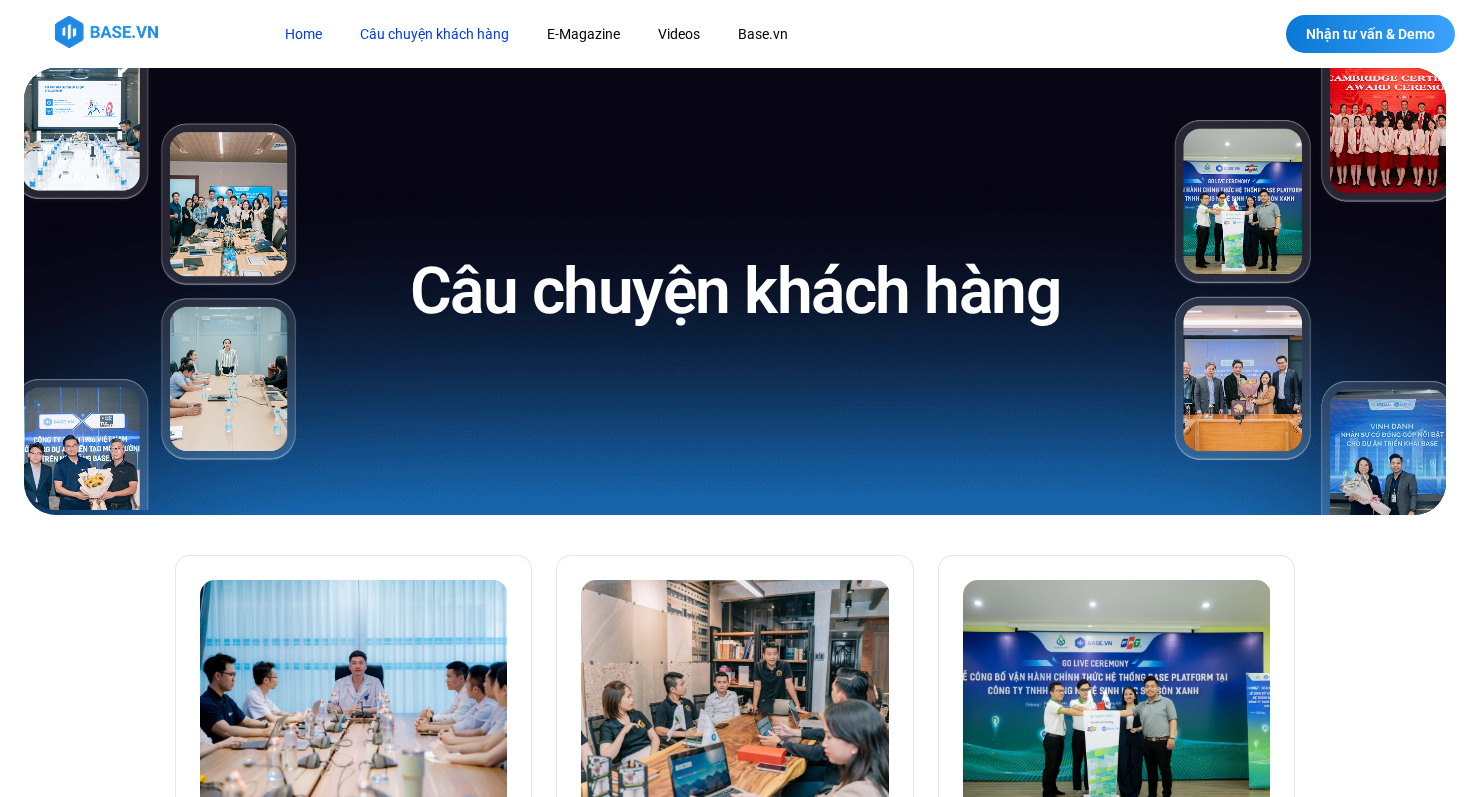 click on "Home" 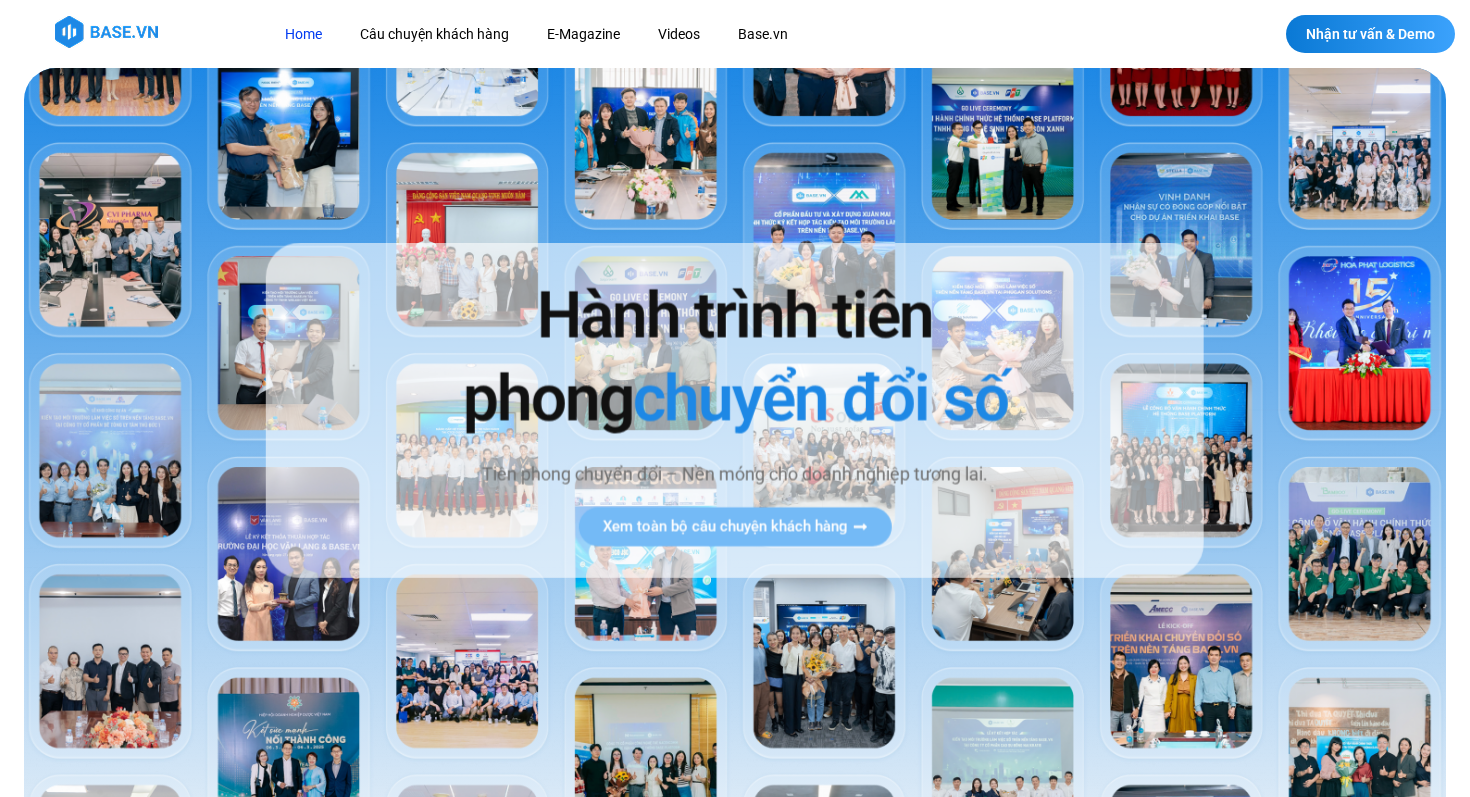 scroll, scrollTop: 0, scrollLeft: 0, axis: both 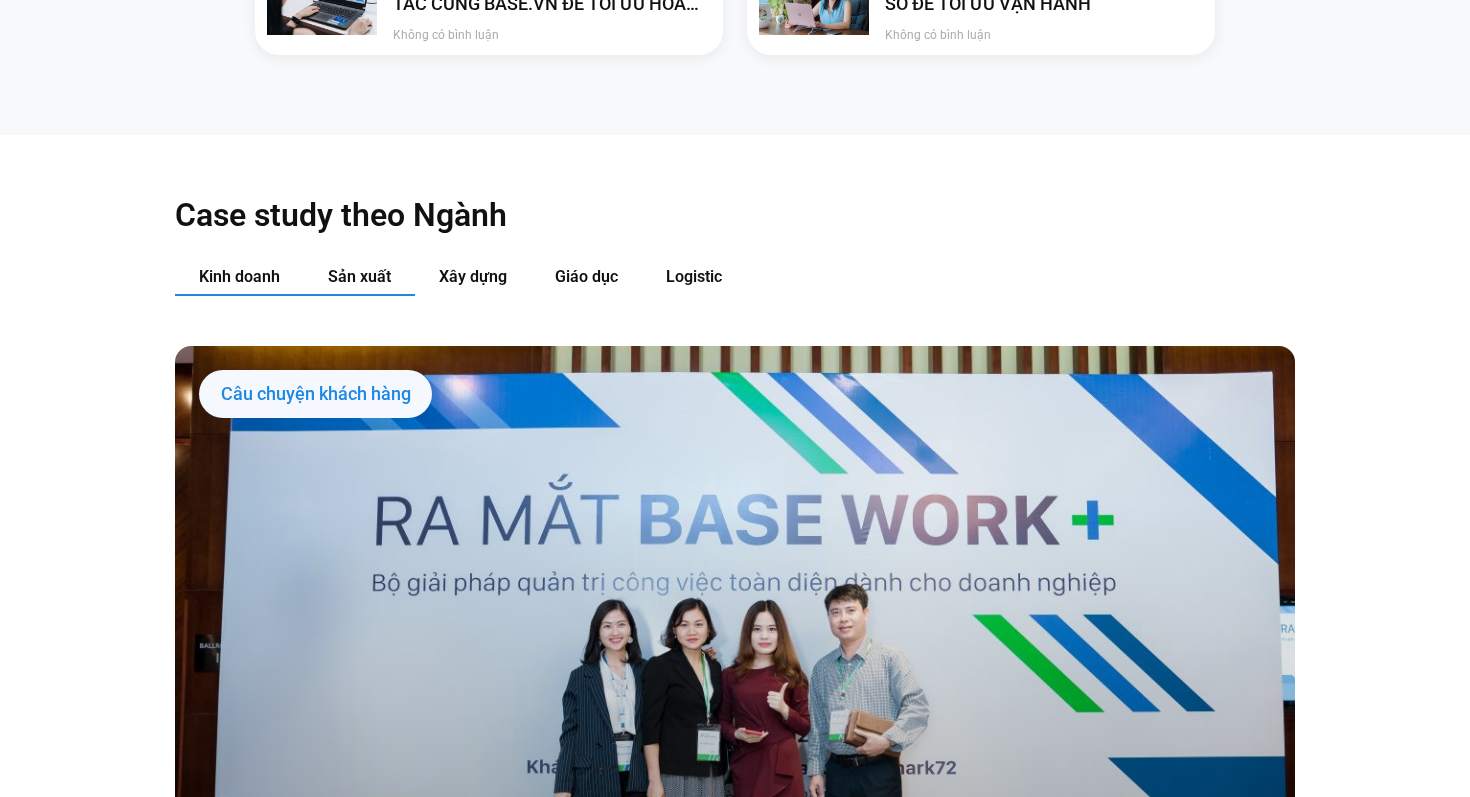 click on "Sản xuất" at bounding box center [359, 277] 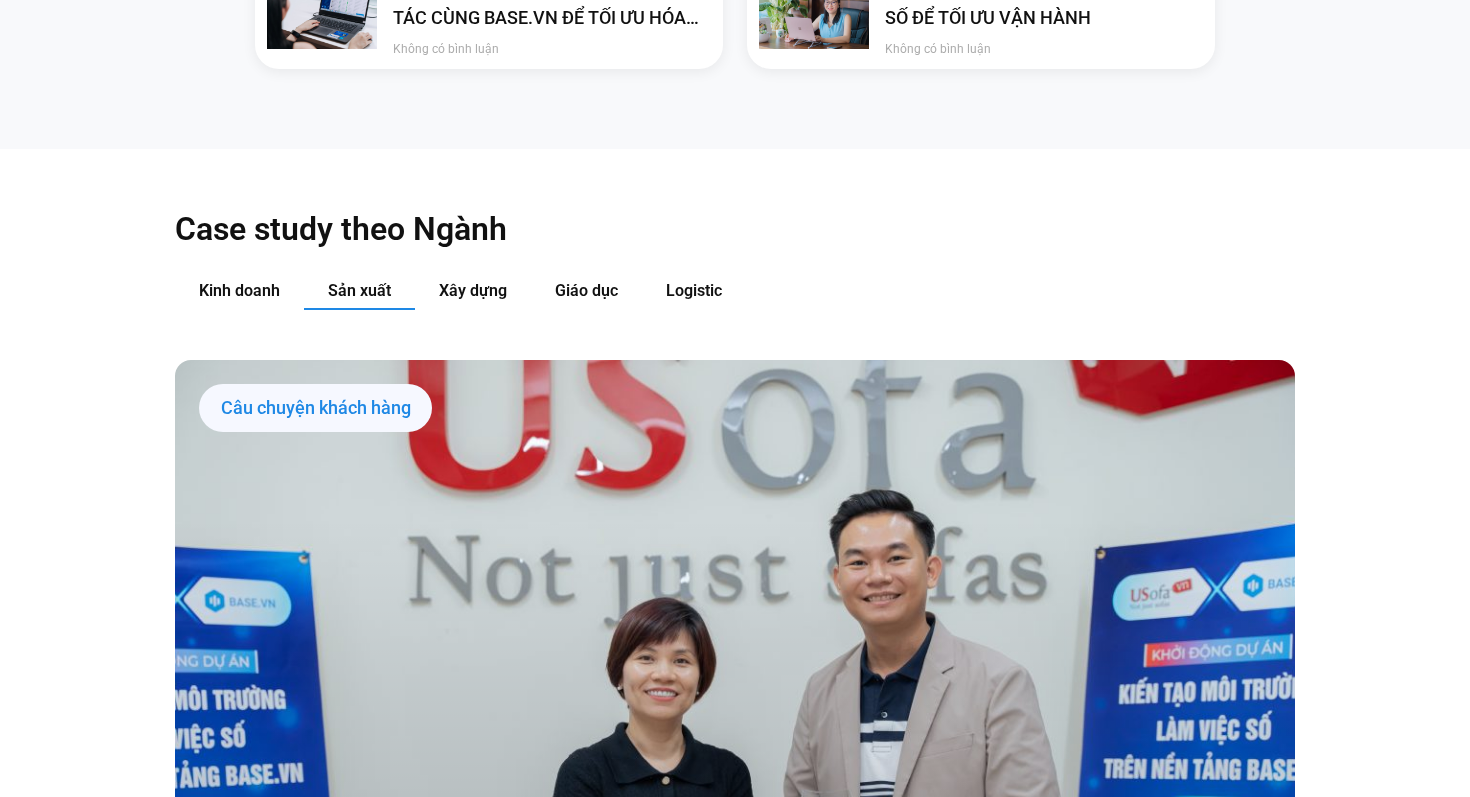 scroll, scrollTop: 2196, scrollLeft: 0, axis: vertical 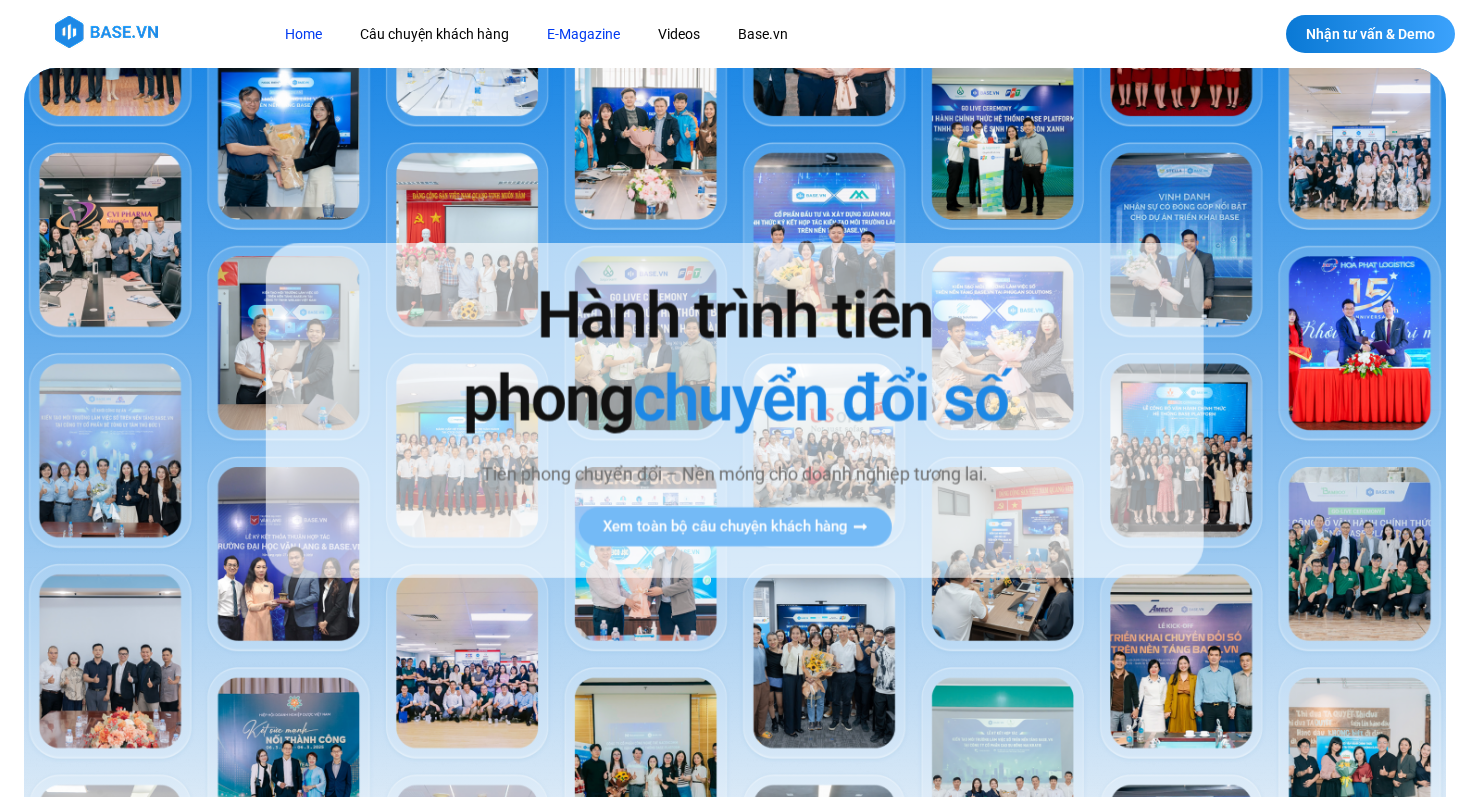 click on "E-Magazine" 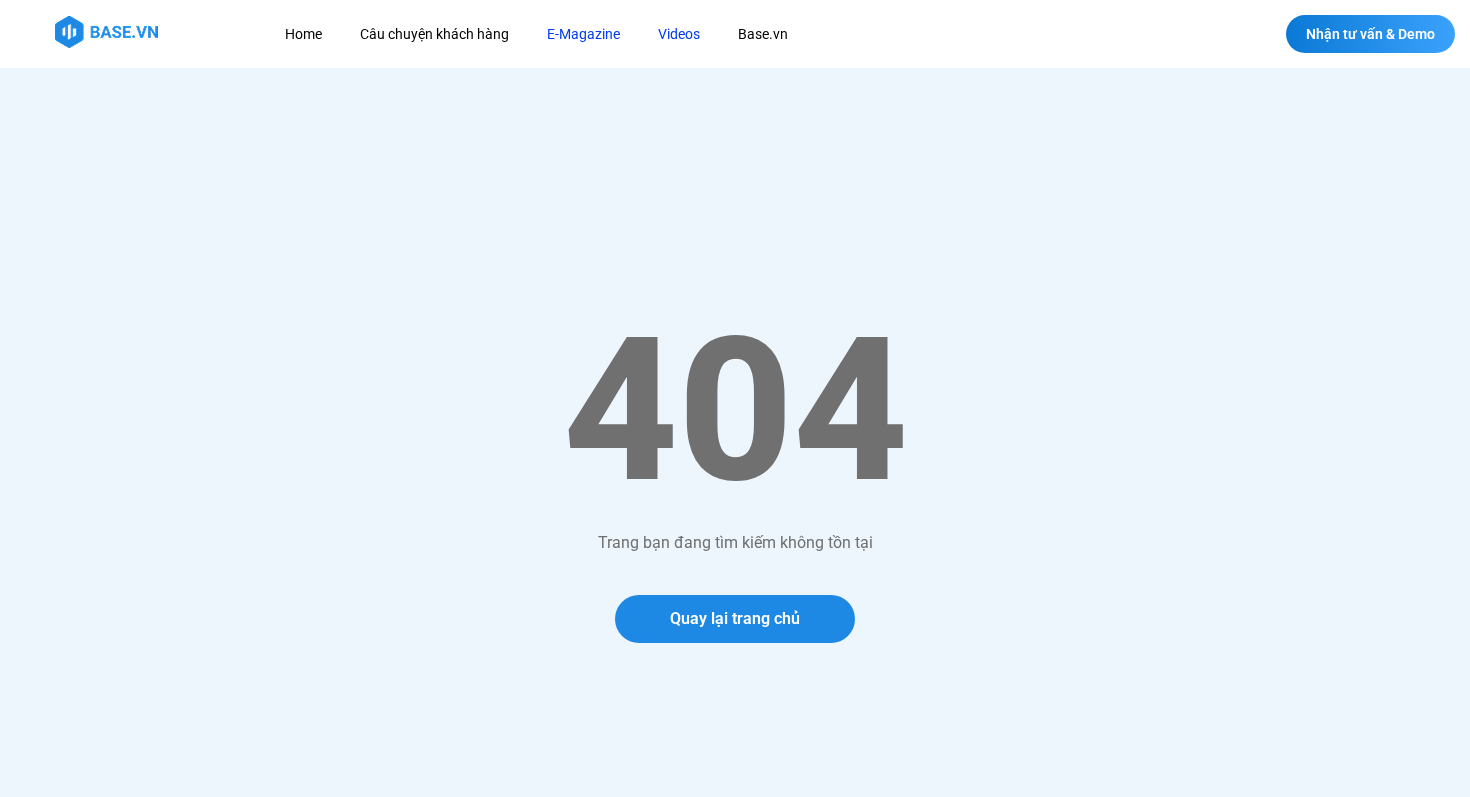 scroll, scrollTop: 0, scrollLeft: 0, axis: both 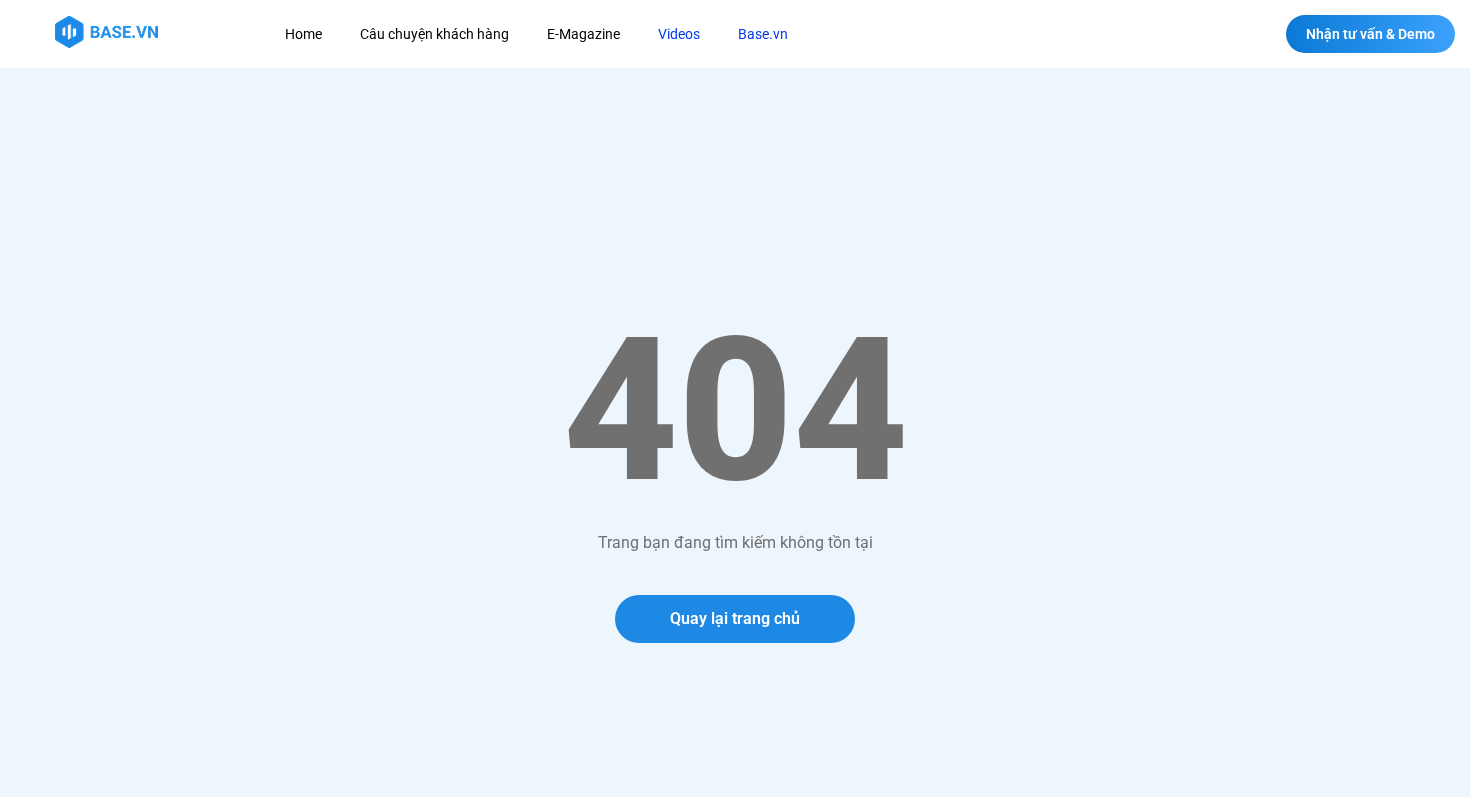 click on "Base.vn" 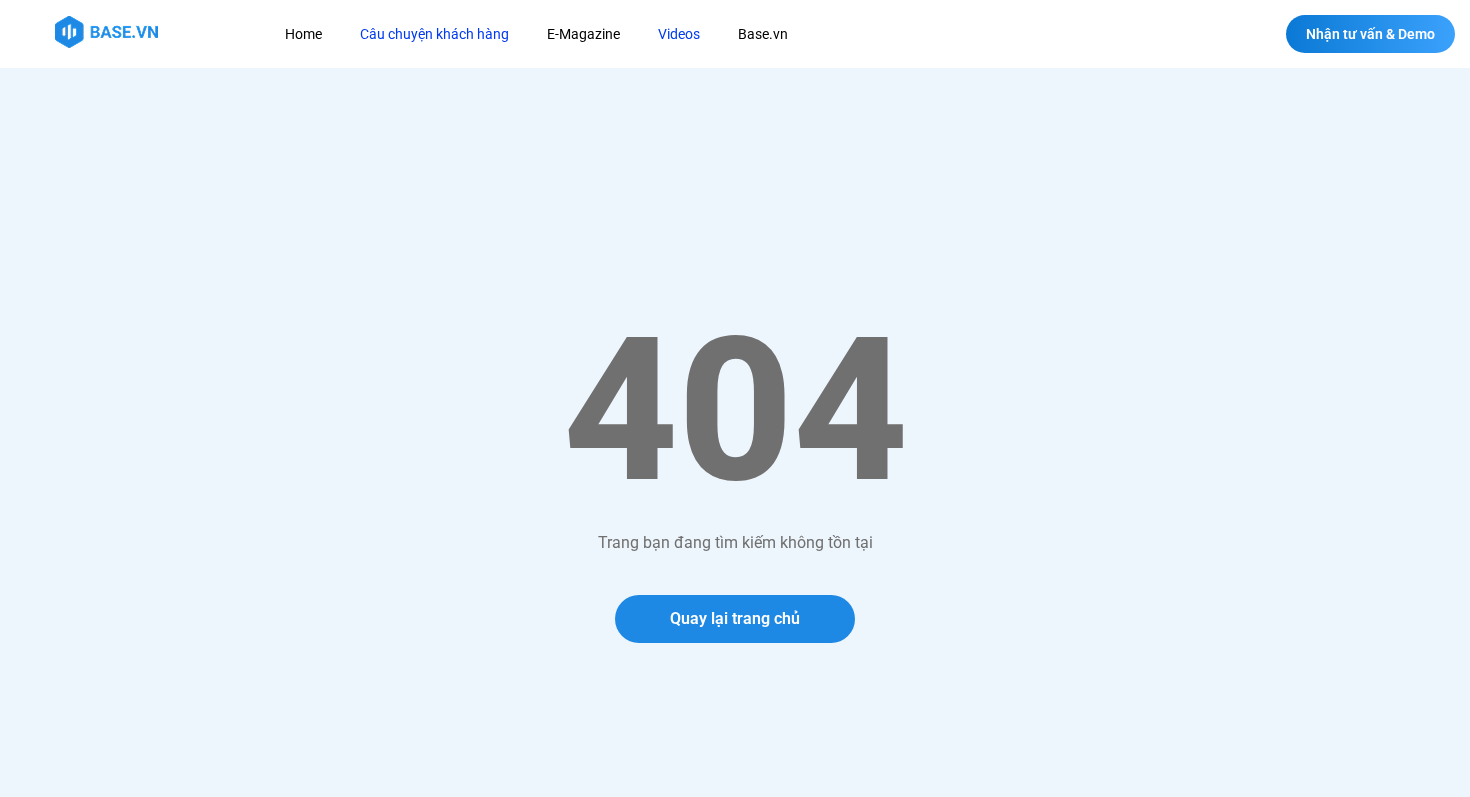 click on "Câu chuyện khách hàng" 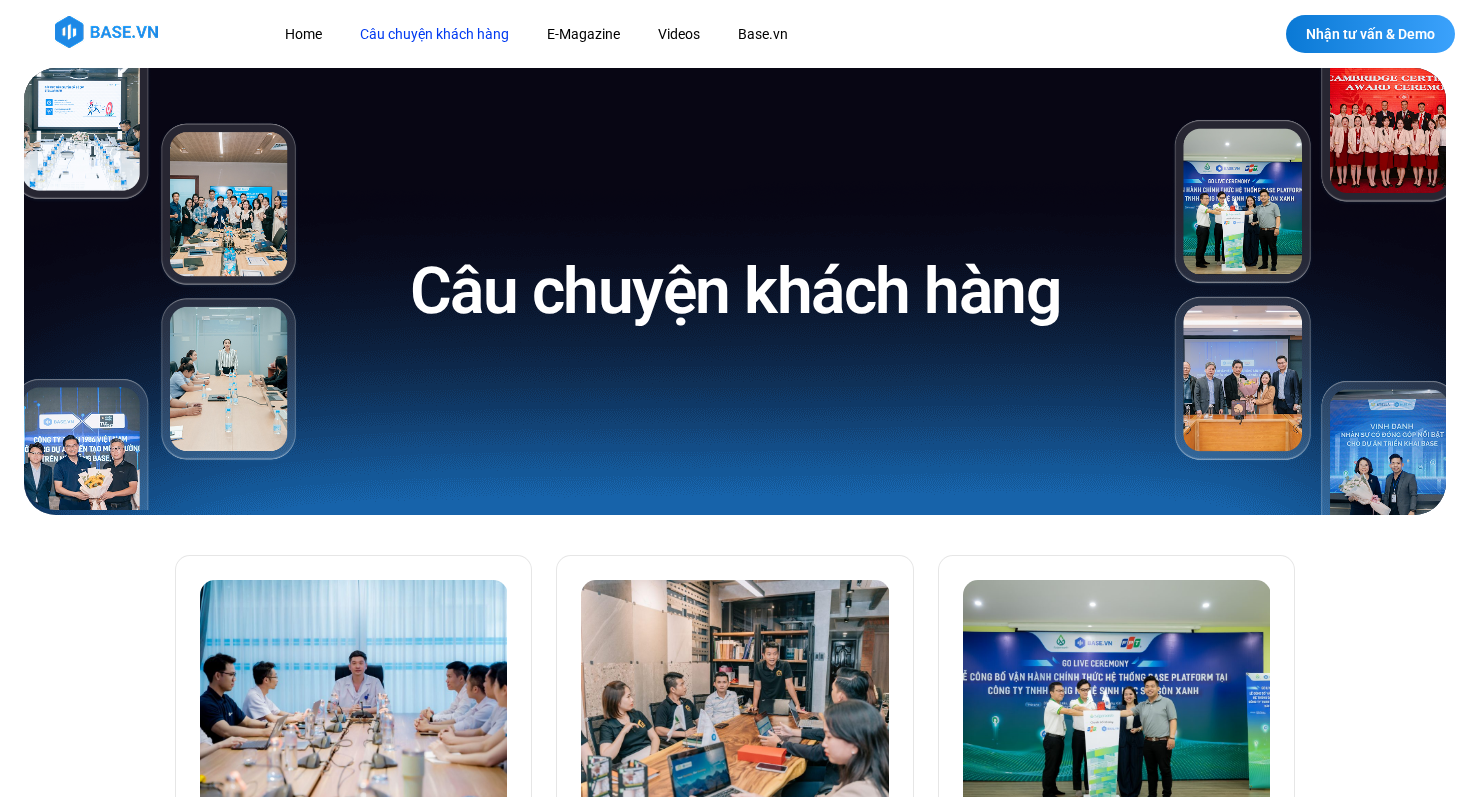scroll, scrollTop: 0, scrollLeft: 0, axis: both 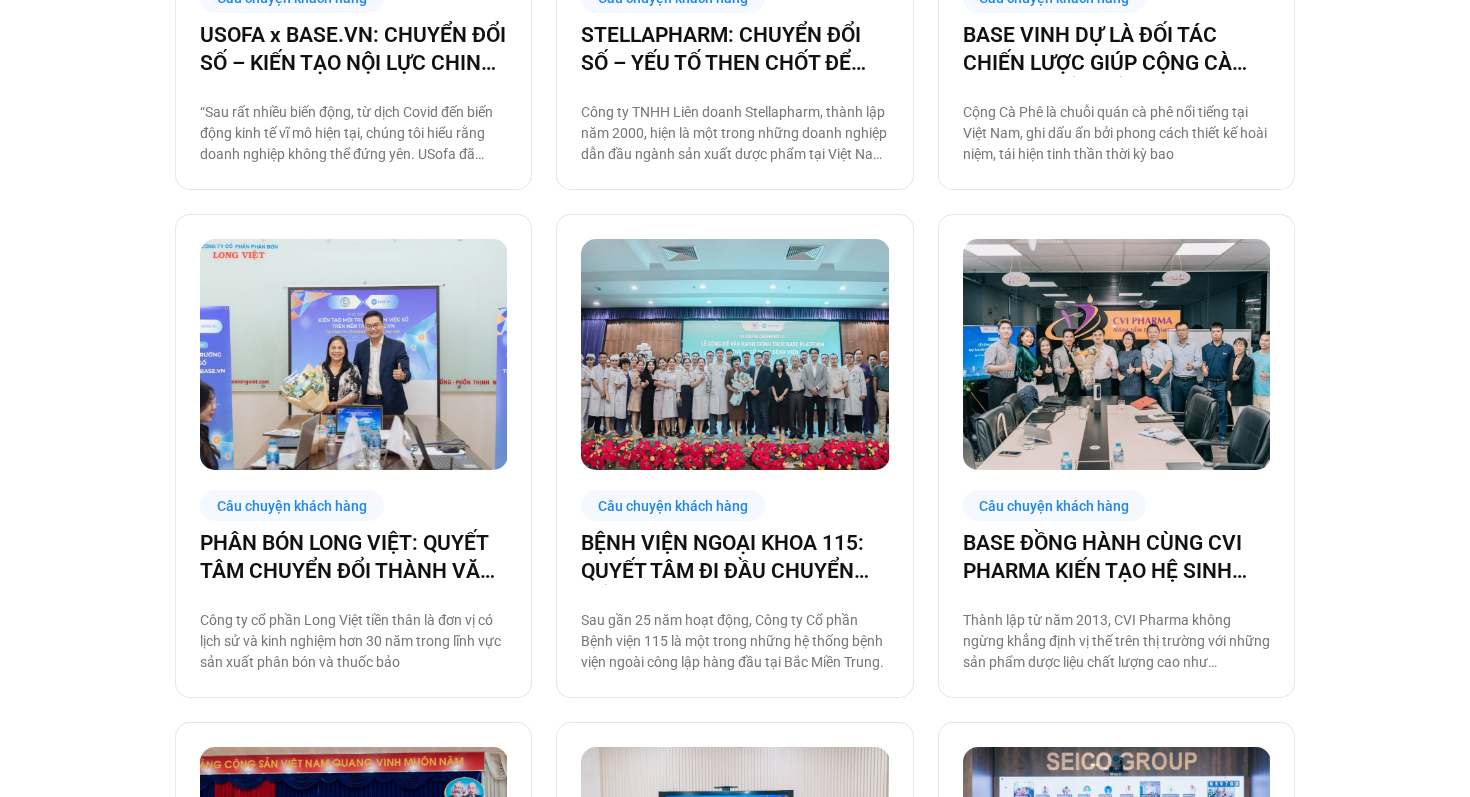 click at bounding box center (735, 354) 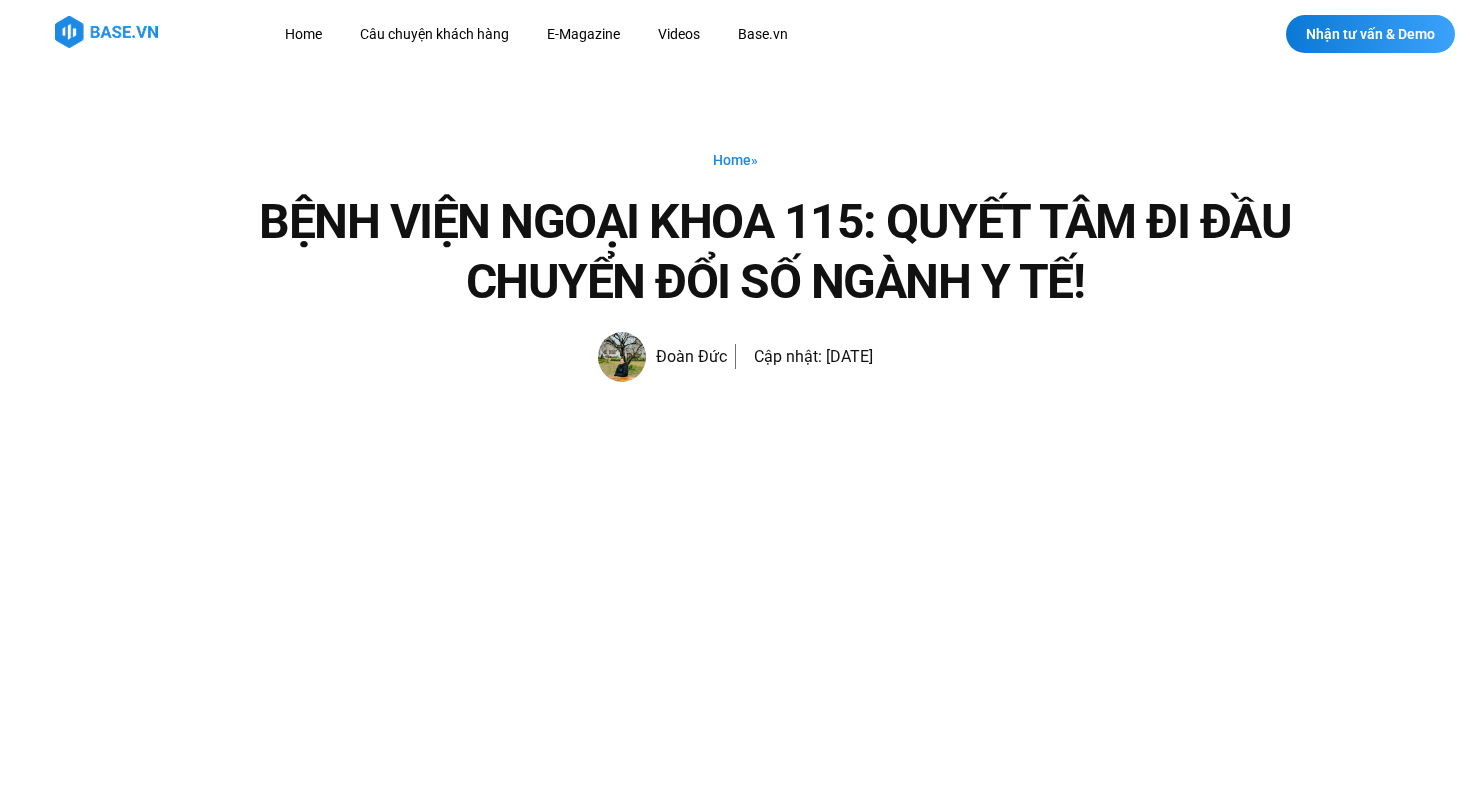 scroll, scrollTop: 0, scrollLeft: 0, axis: both 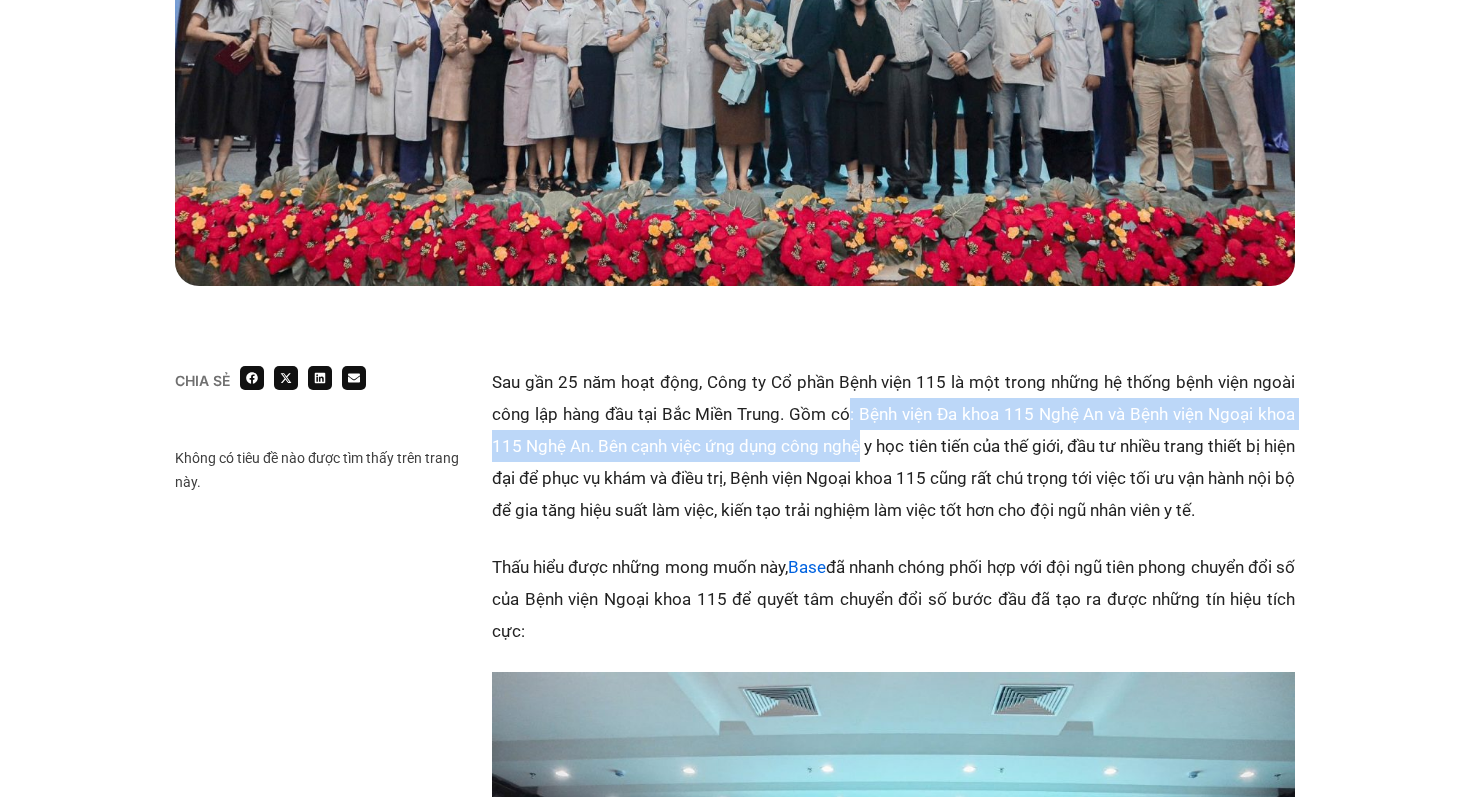 drag, startPoint x: 851, startPoint y: 413, endPoint x: 874, endPoint y: 434, distance: 31.144823 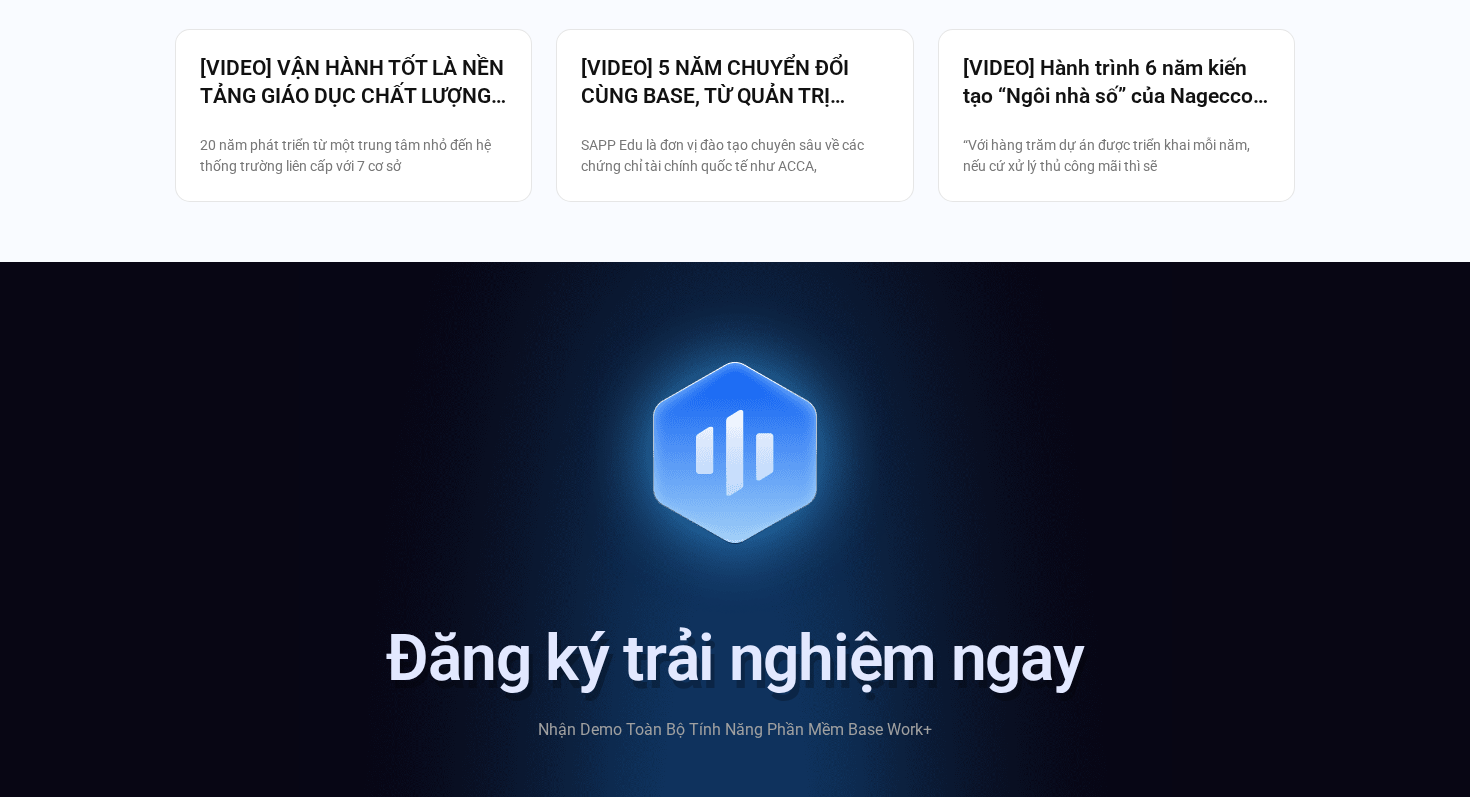 scroll, scrollTop: 3270, scrollLeft: 0, axis: vertical 